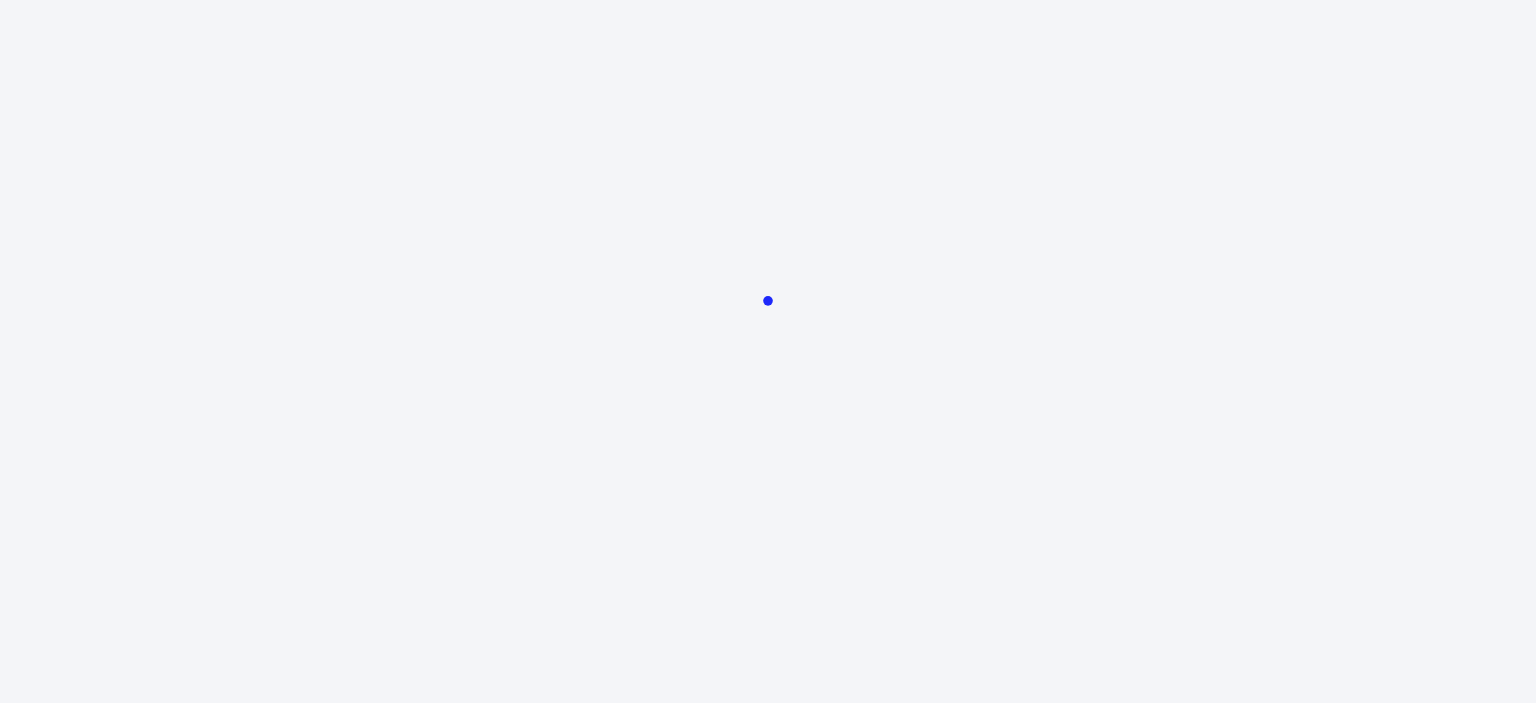 scroll, scrollTop: 0, scrollLeft: 0, axis: both 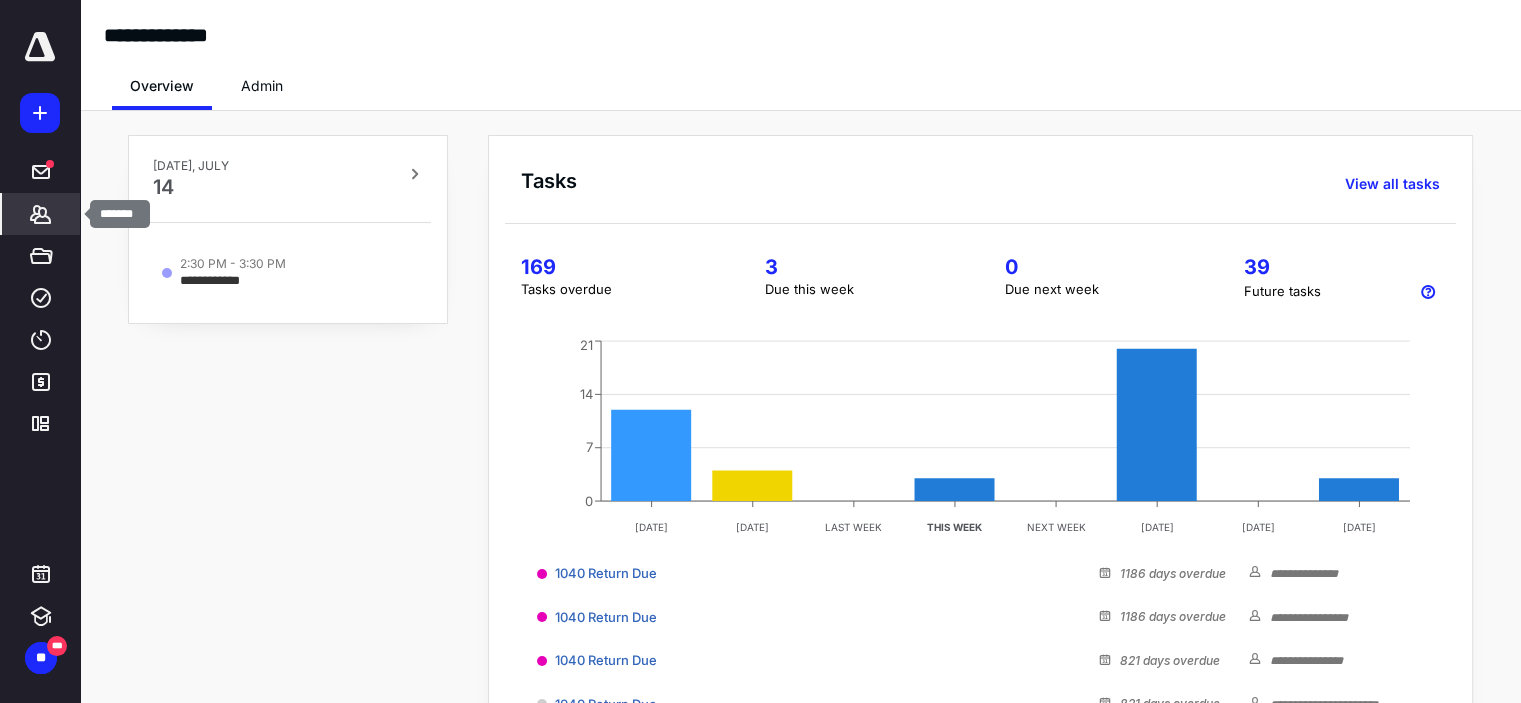 click 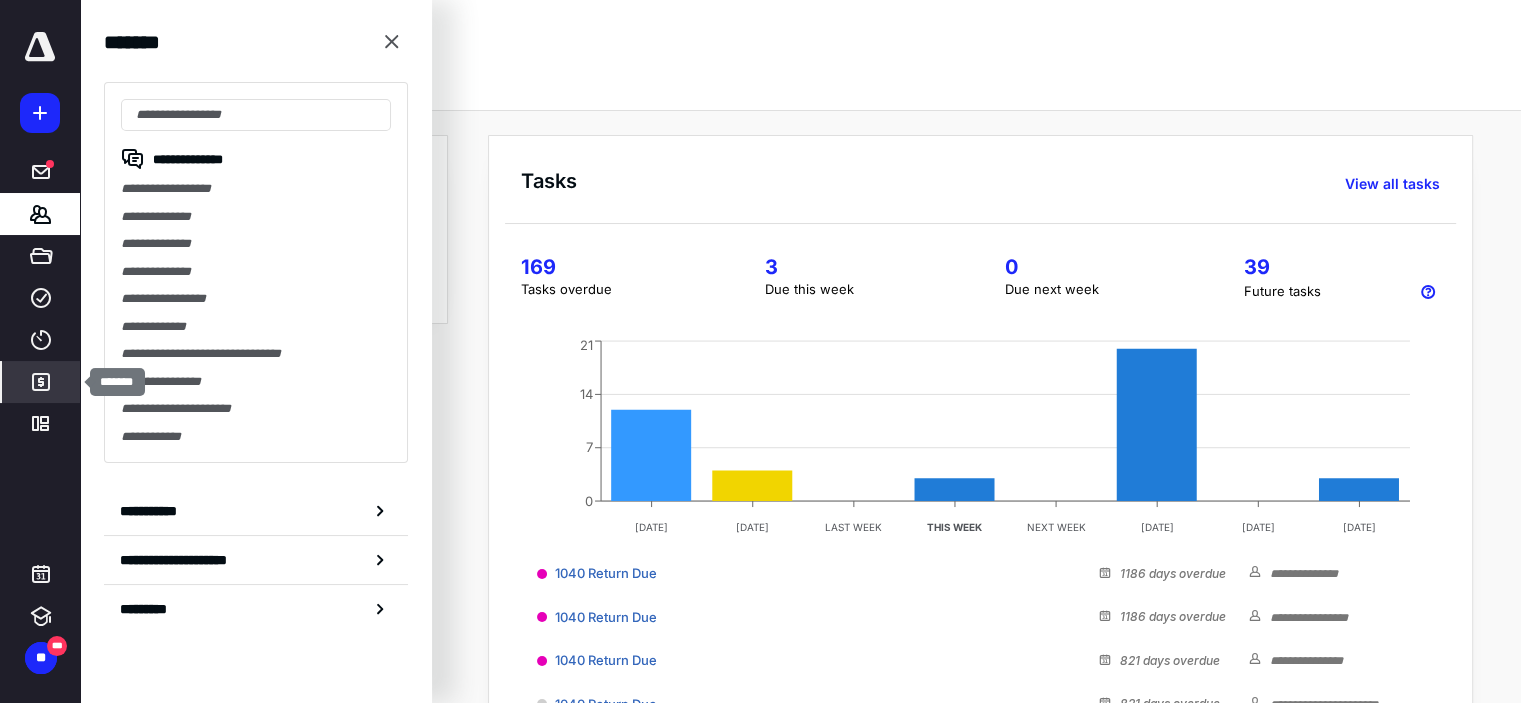 click 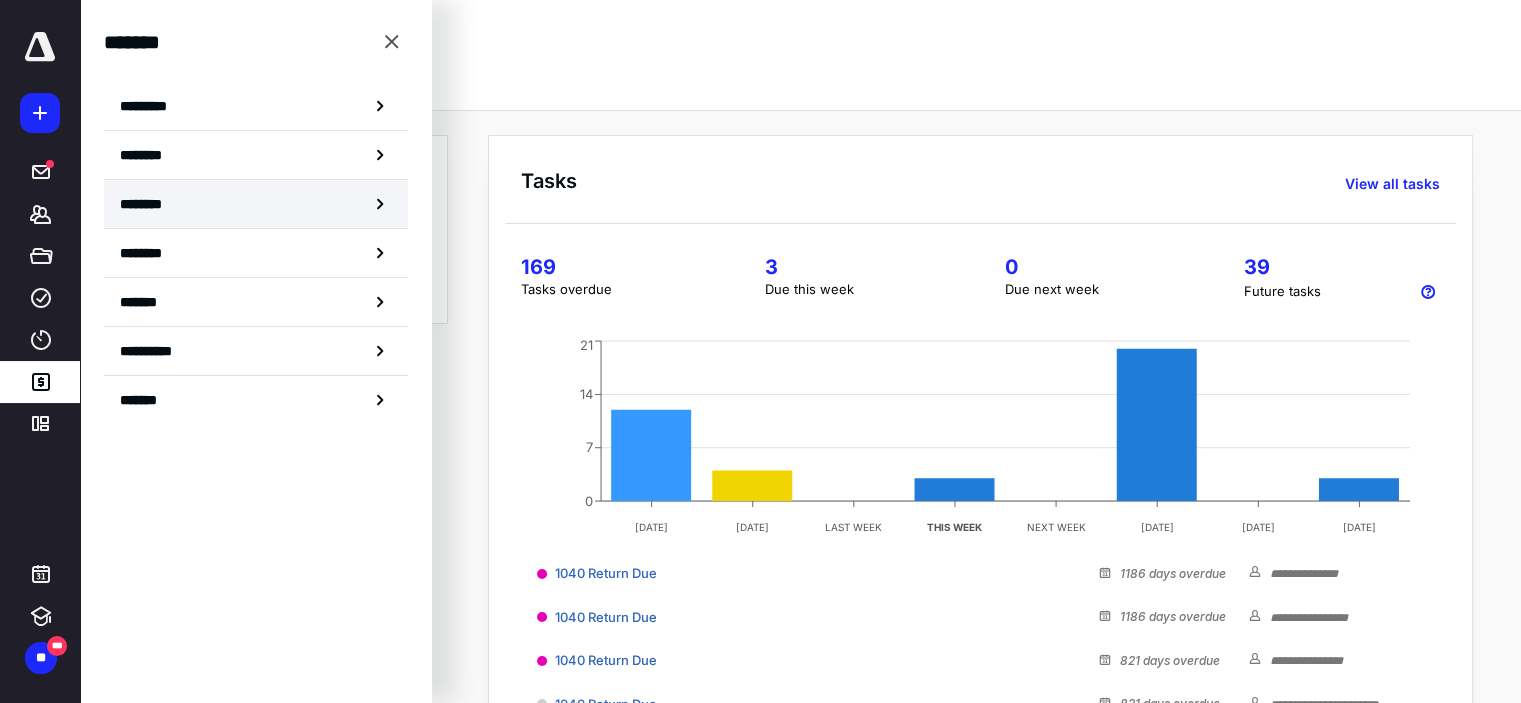 click on "********" at bounding box center (256, 204) 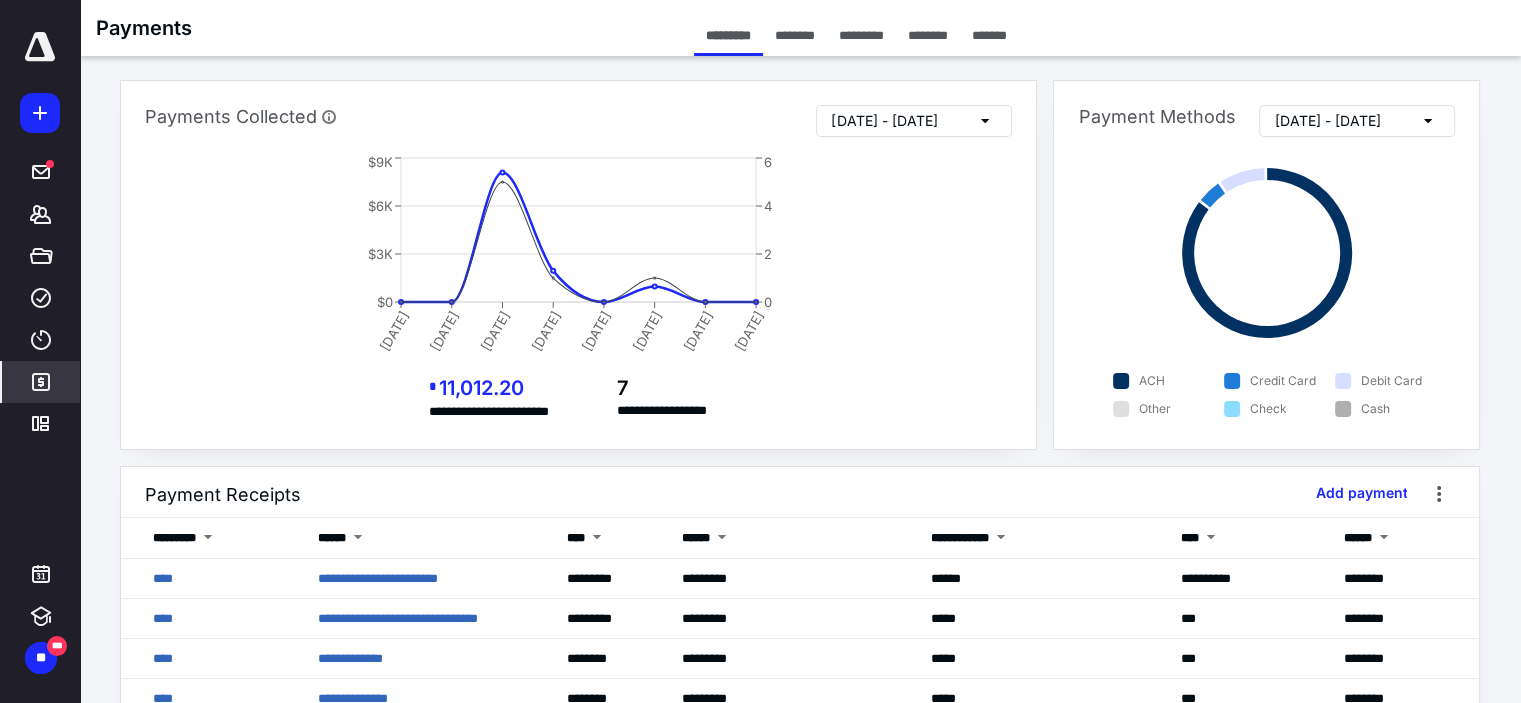 click on "********" at bounding box center (928, 35) 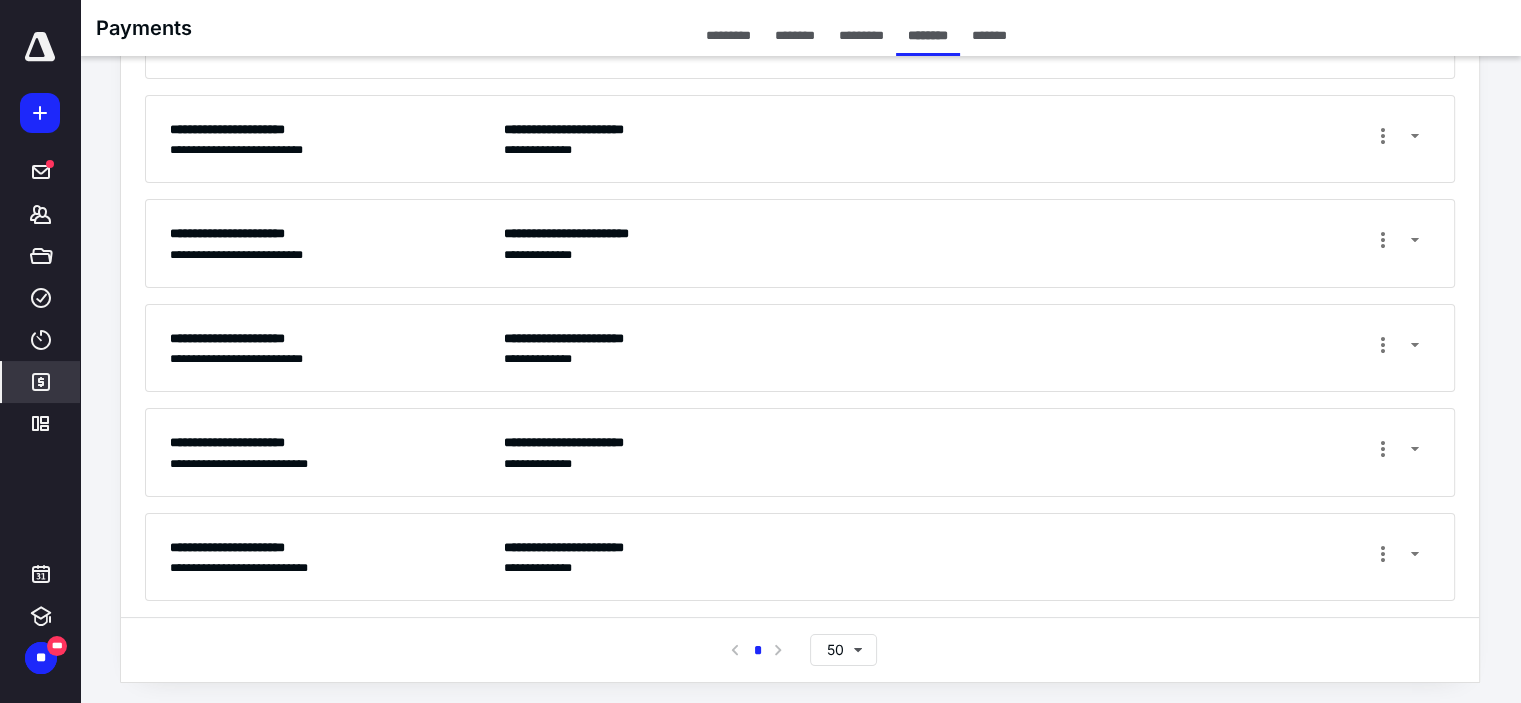 scroll, scrollTop: 0, scrollLeft: 0, axis: both 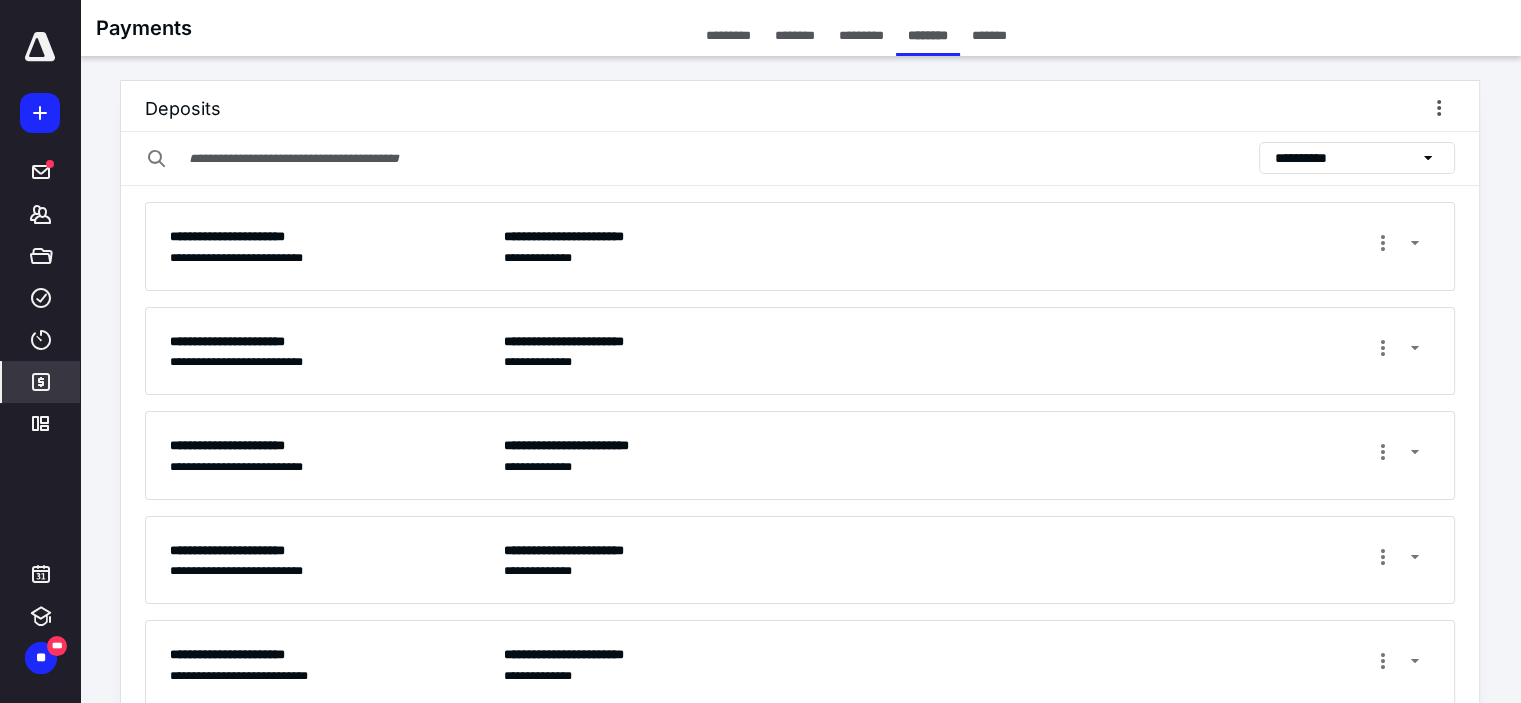 click on "**********" at bounding box center [967, 246] 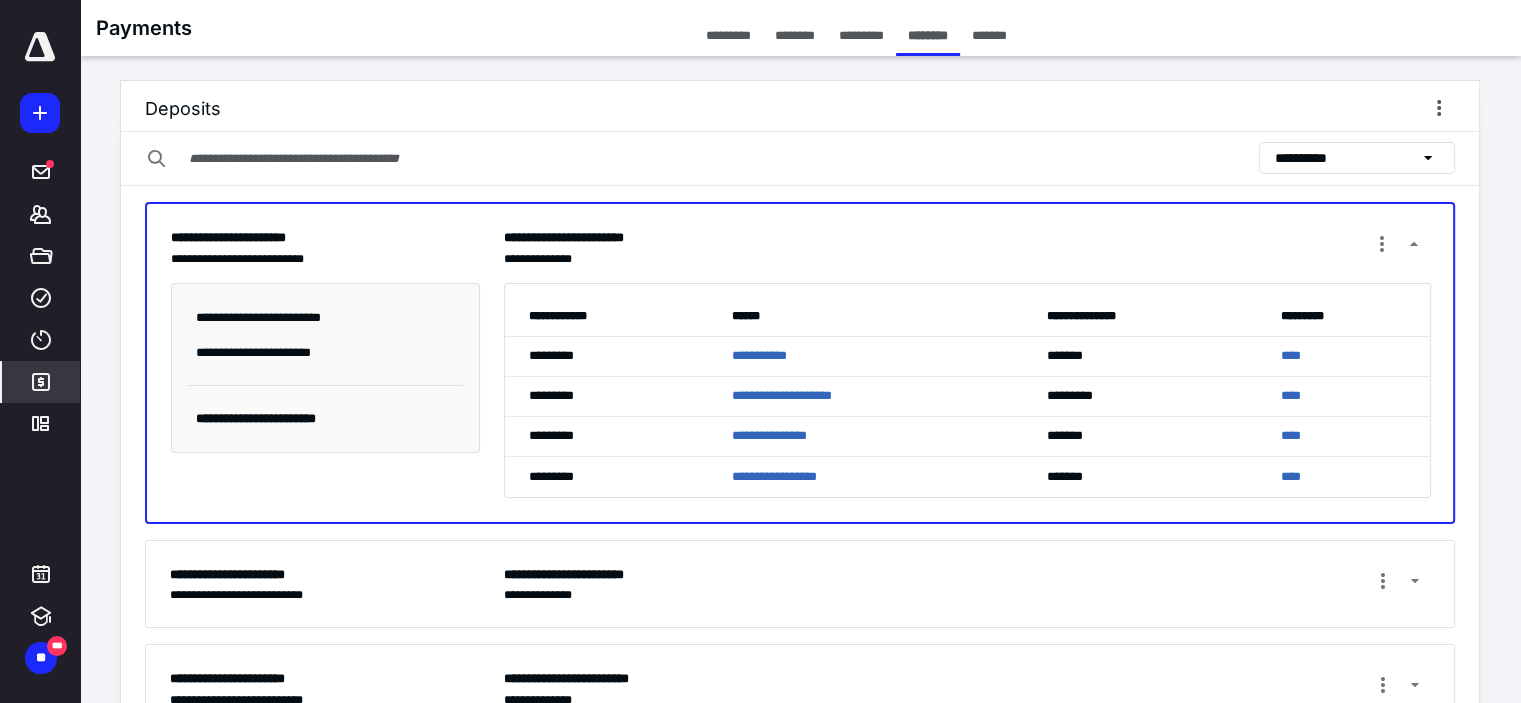 click on "**********" at bounding box center [800, 584] 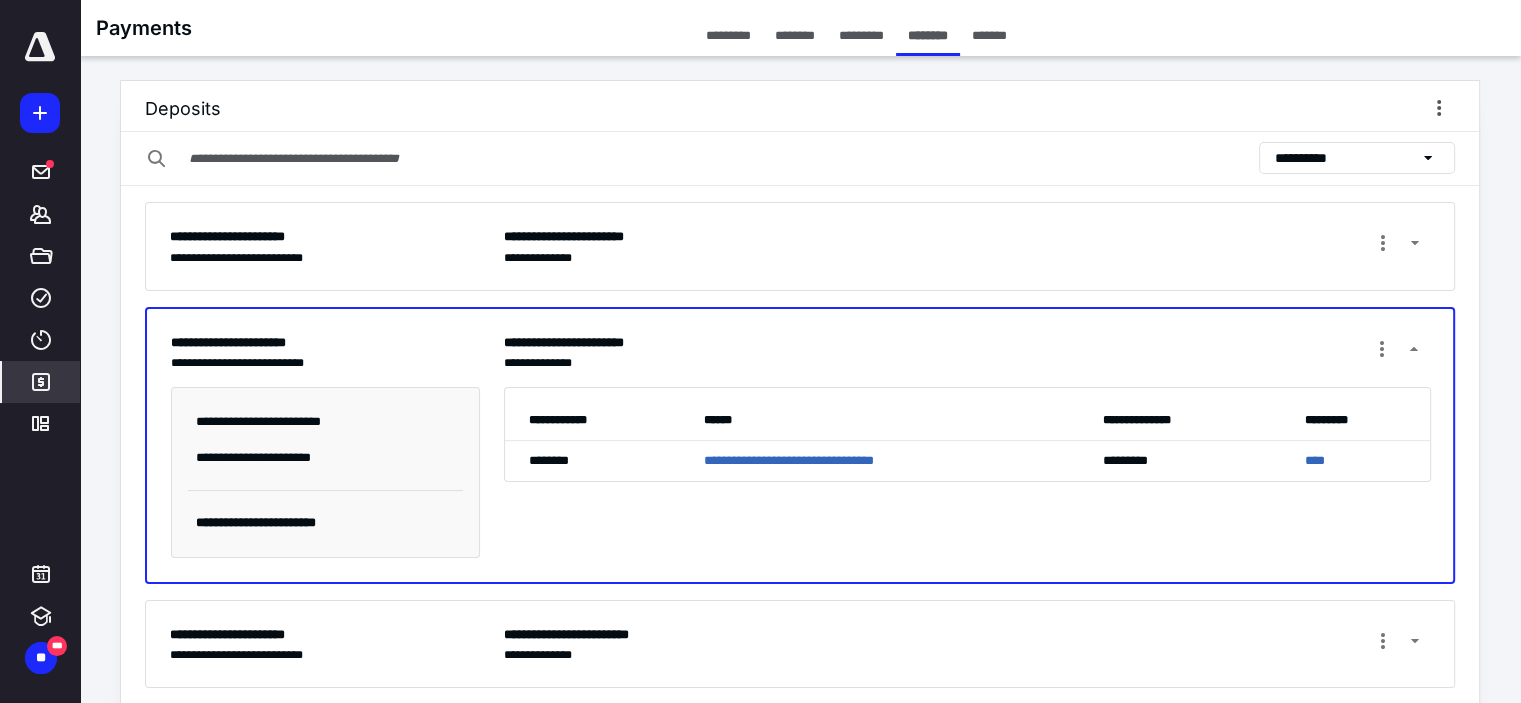 click on "**********" at bounding box center (967, 644) 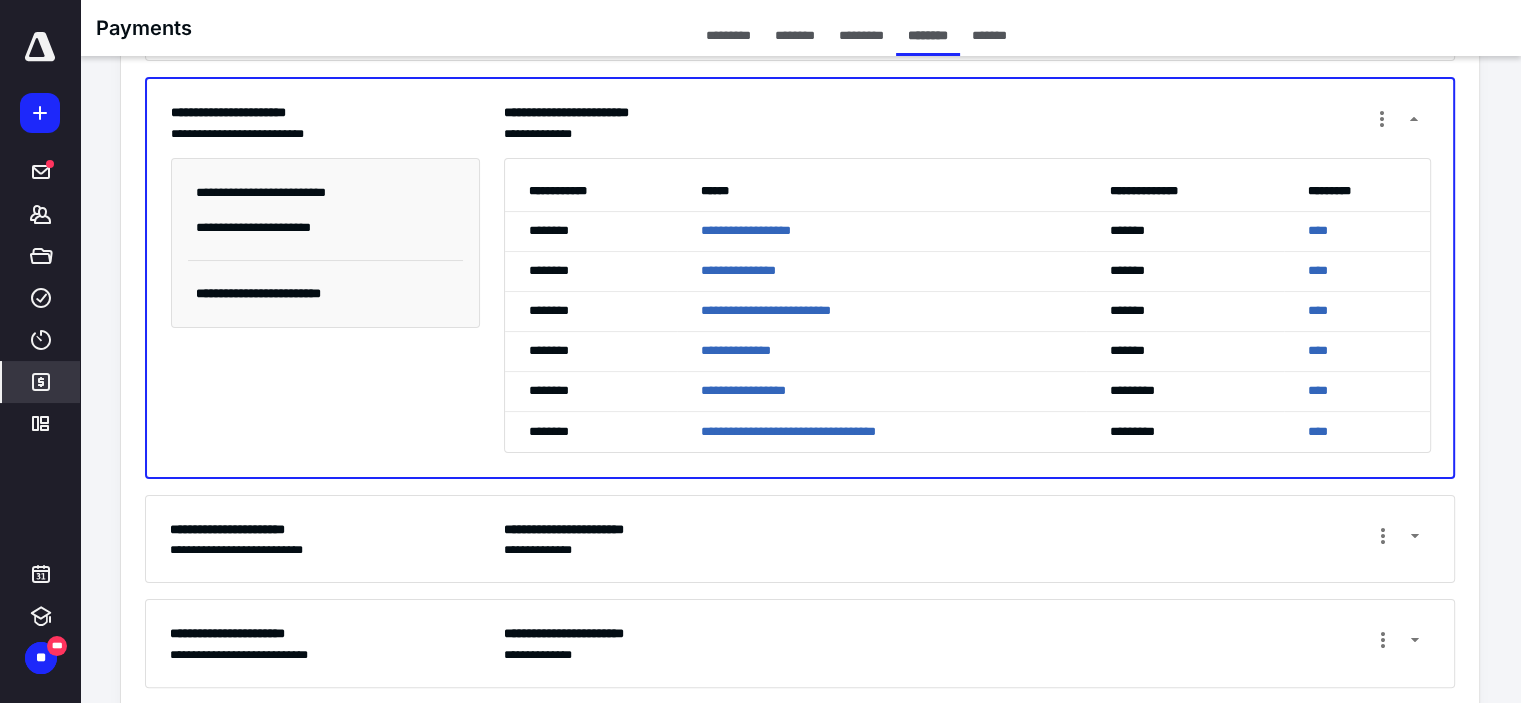 scroll, scrollTop: 400, scrollLeft: 0, axis: vertical 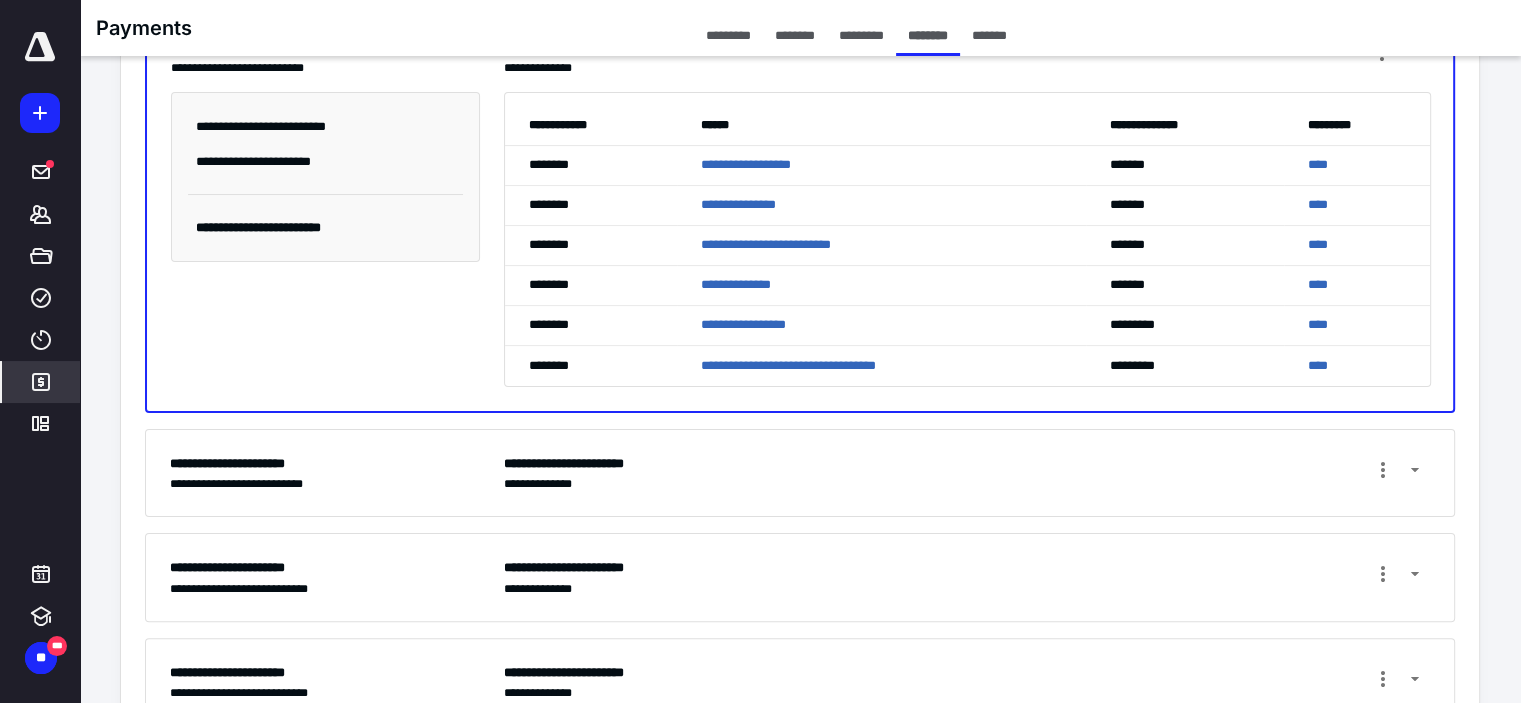 click on "**********" at bounding box center (800, 473) 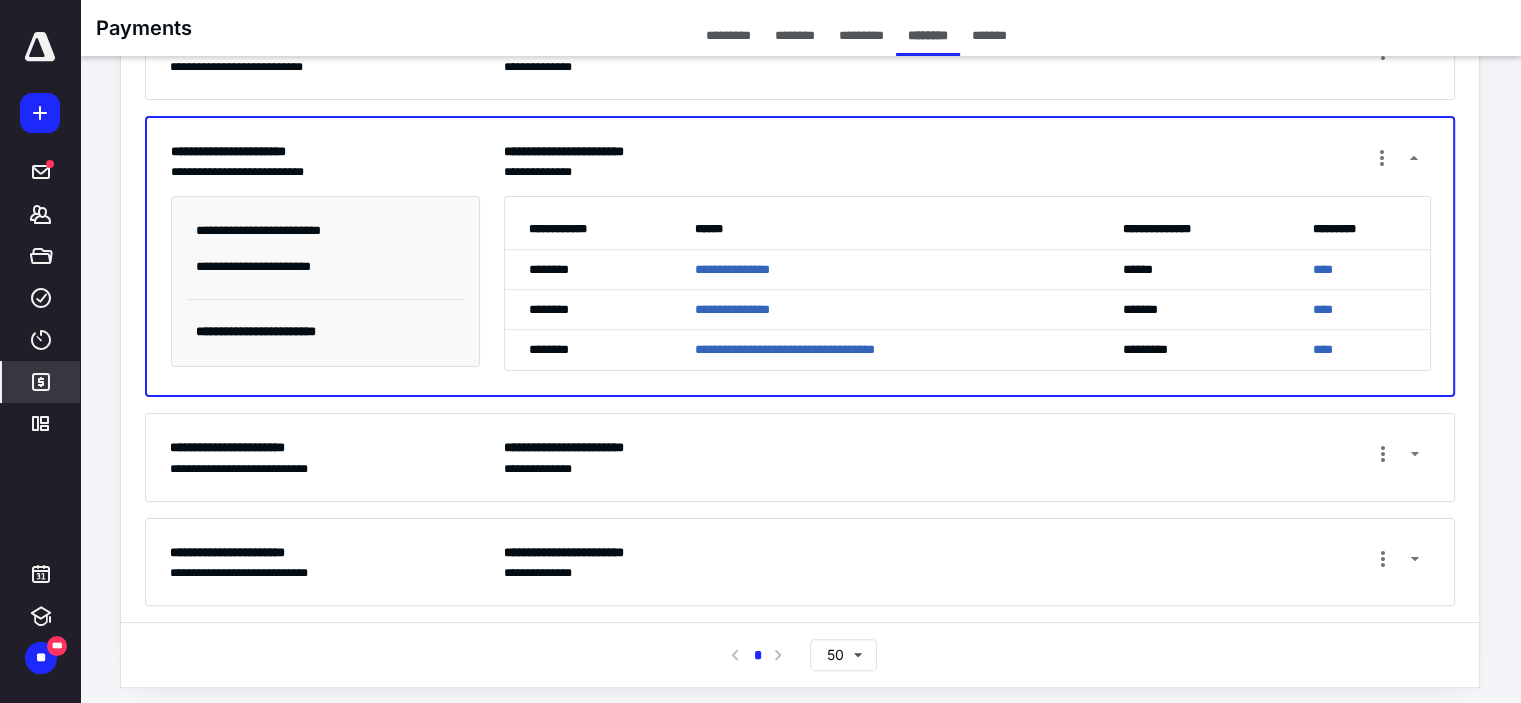click on "**********" at bounding box center [967, 457] 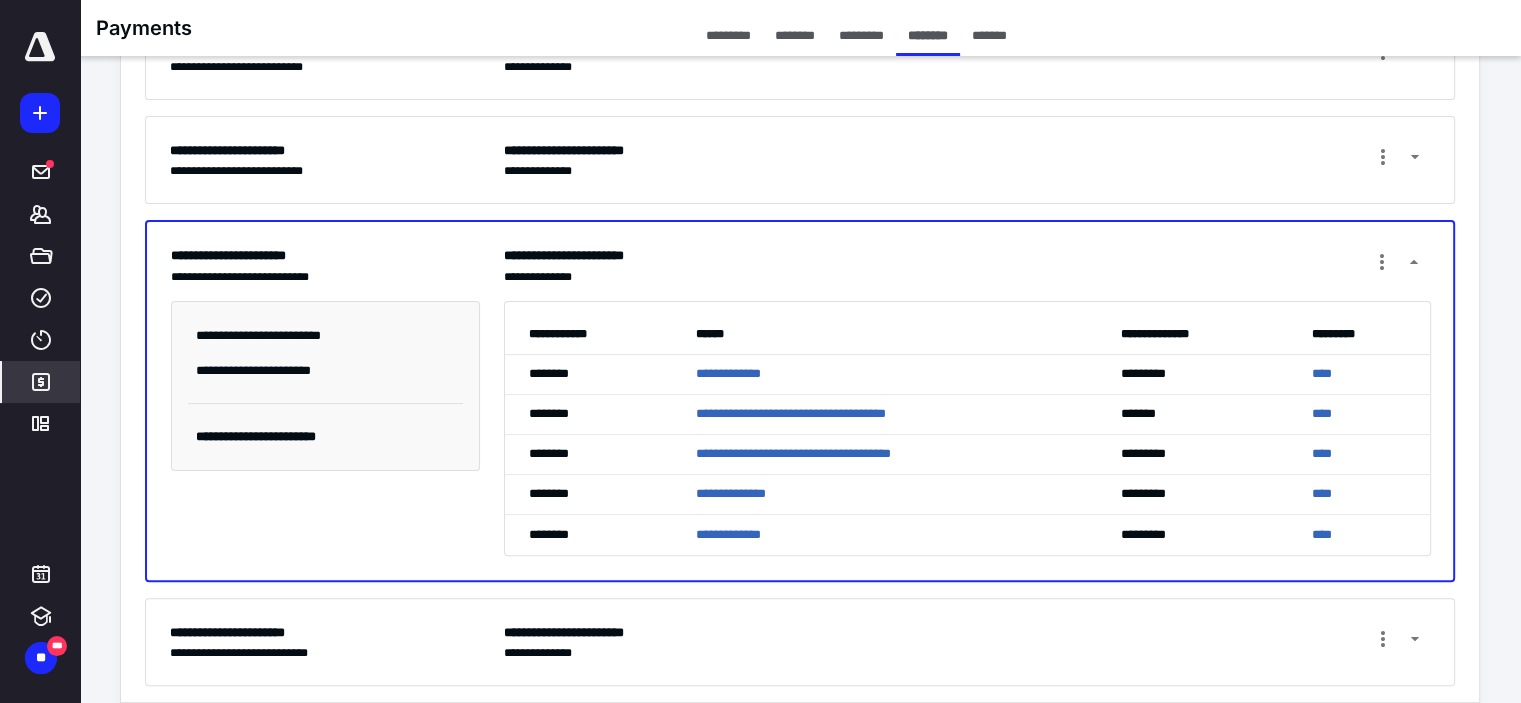 click on "**********" at bounding box center [800, 642] 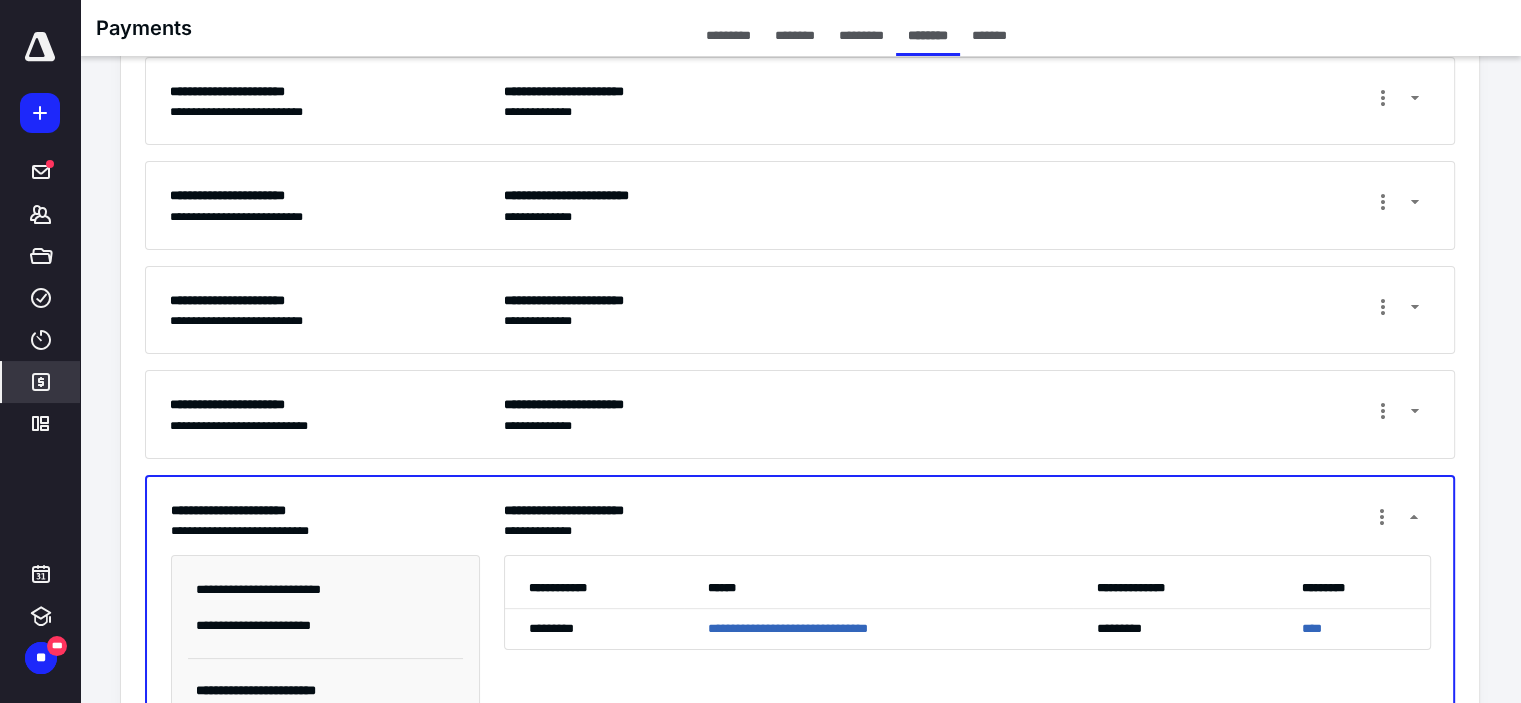 scroll, scrollTop: 0, scrollLeft: 0, axis: both 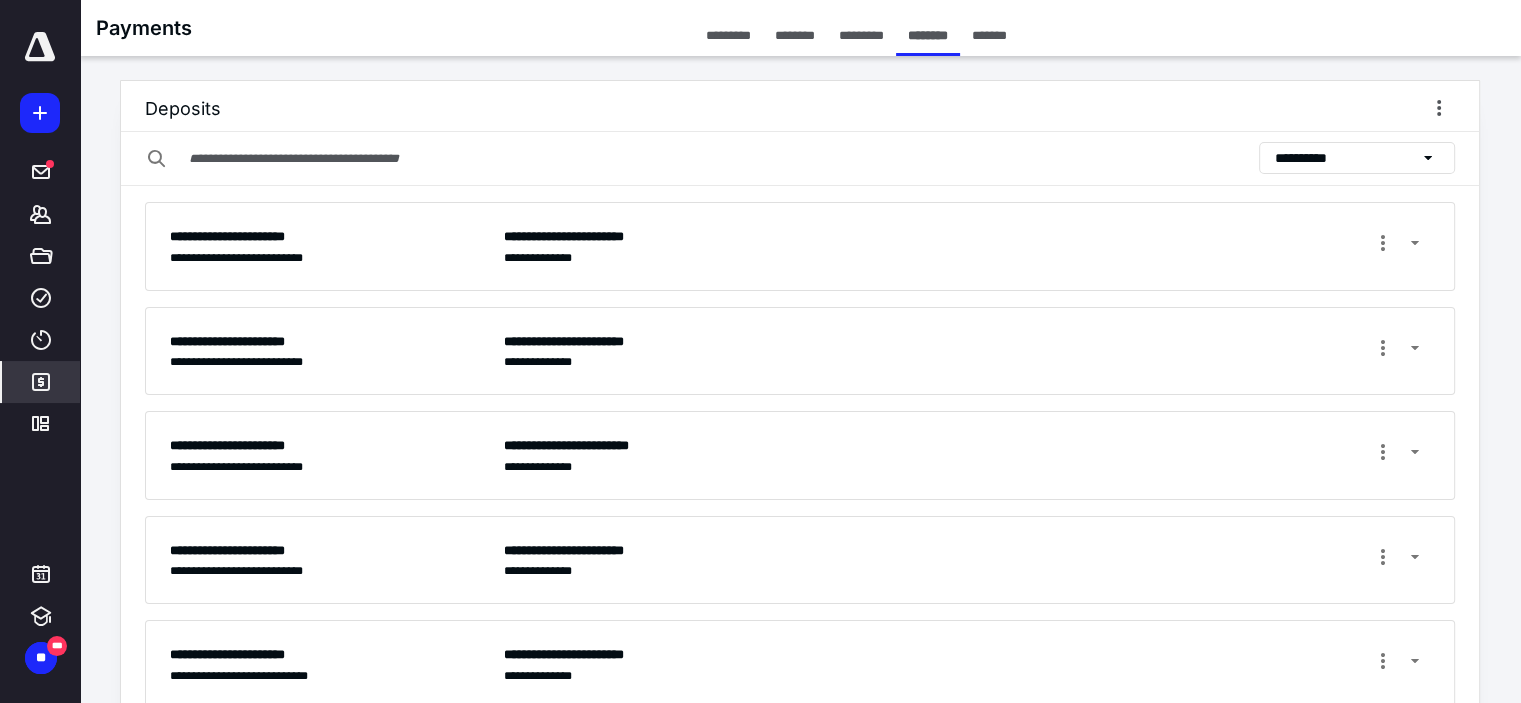 click on "**********" at bounding box center (967, 351) 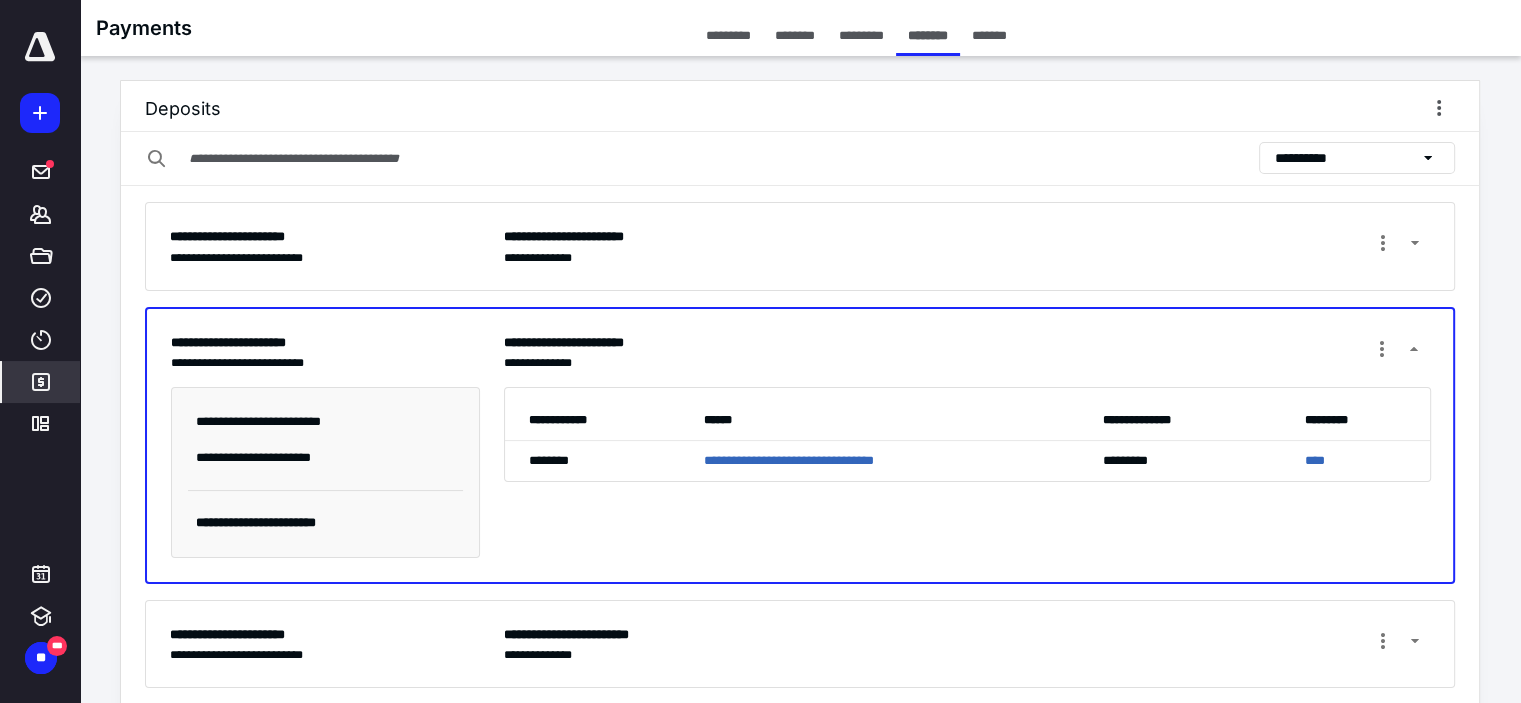 click 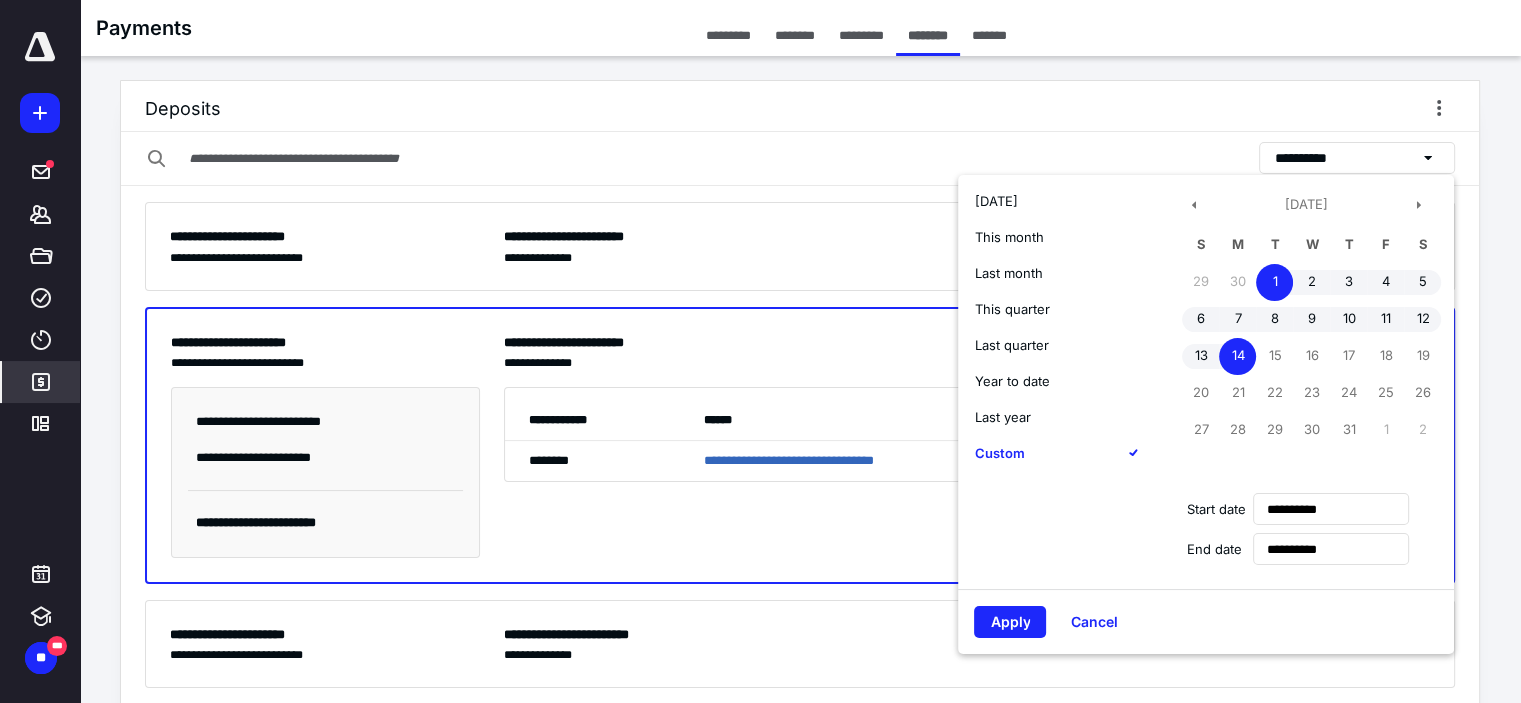 click on "Last month" at bounding box center [1008, 273] 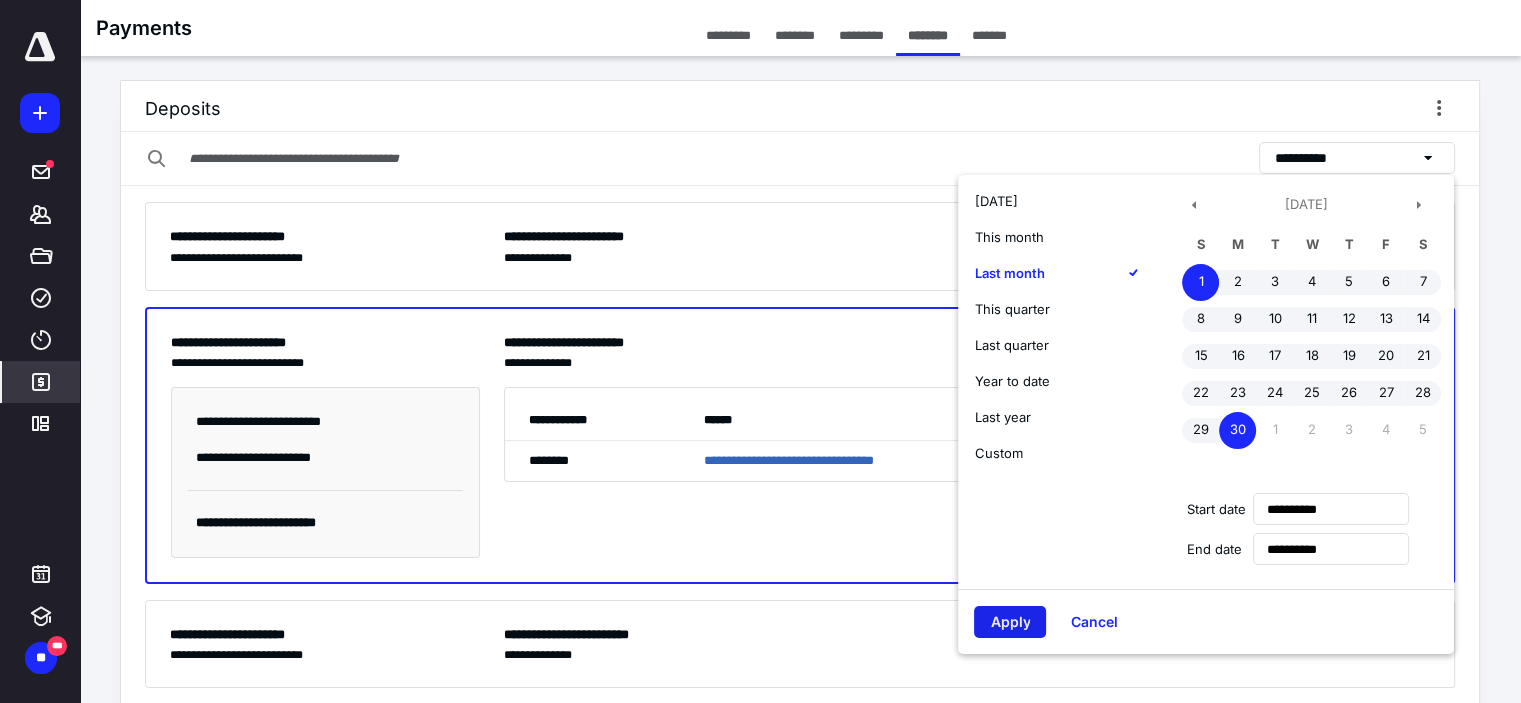 click on "Apply" at bounding box center [1010, 622] 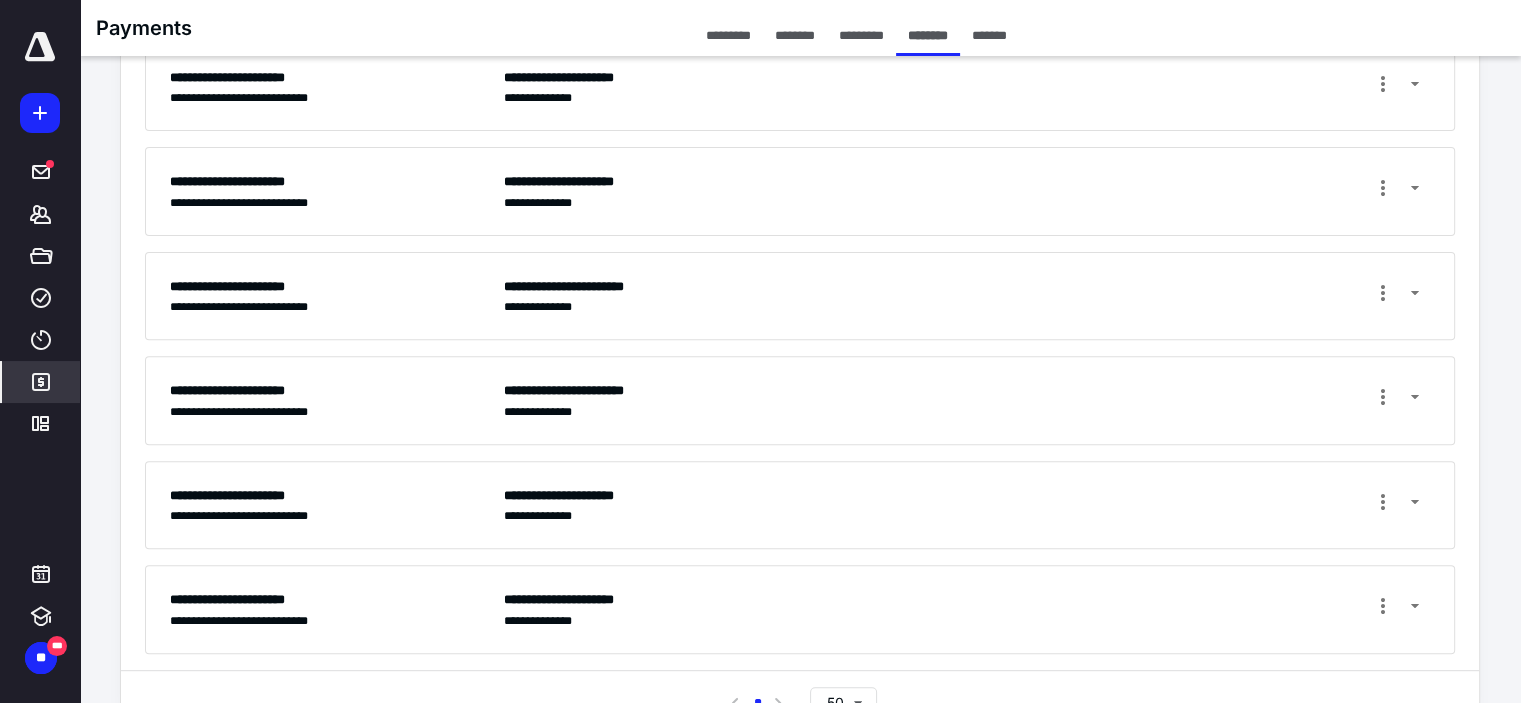 scroll, scrollTop: 733, scrollLeft: 0, axis: vertical 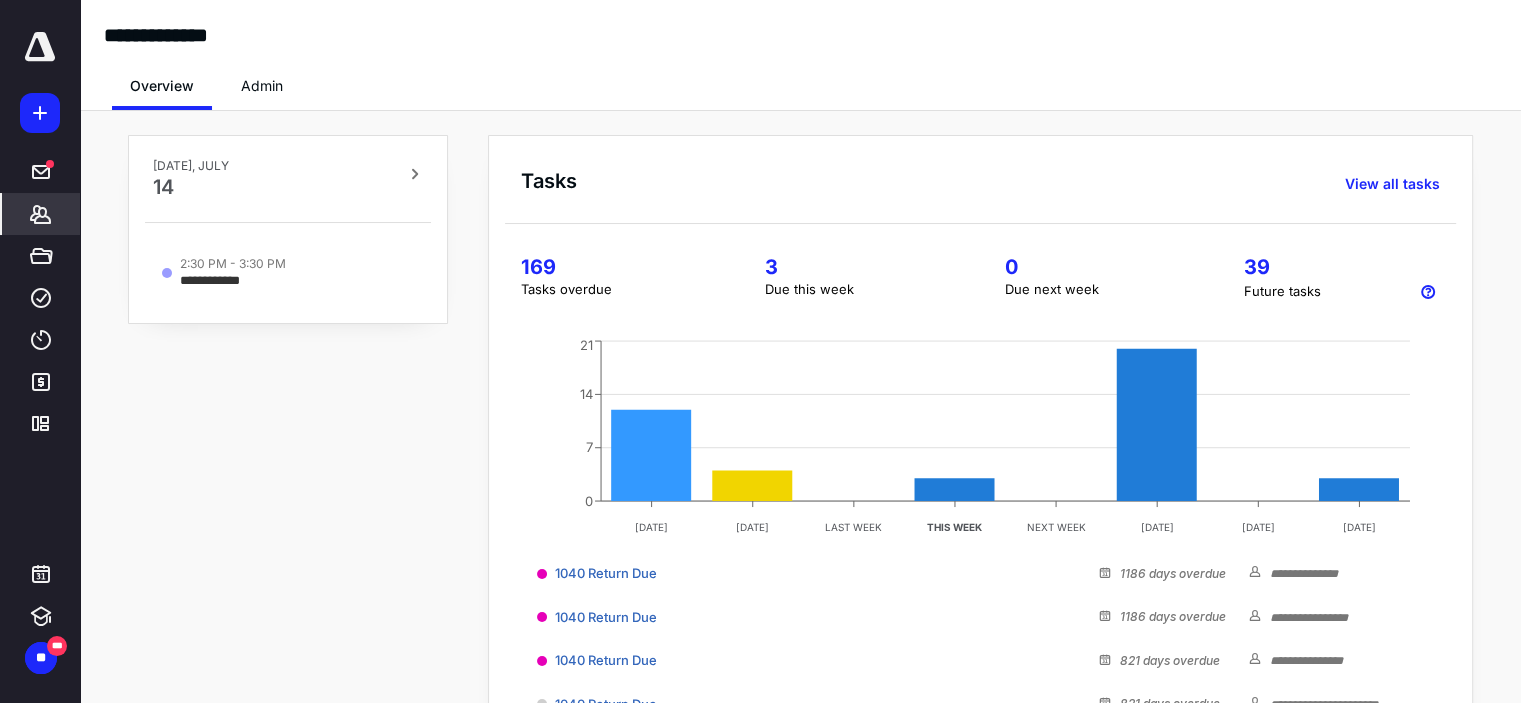 click 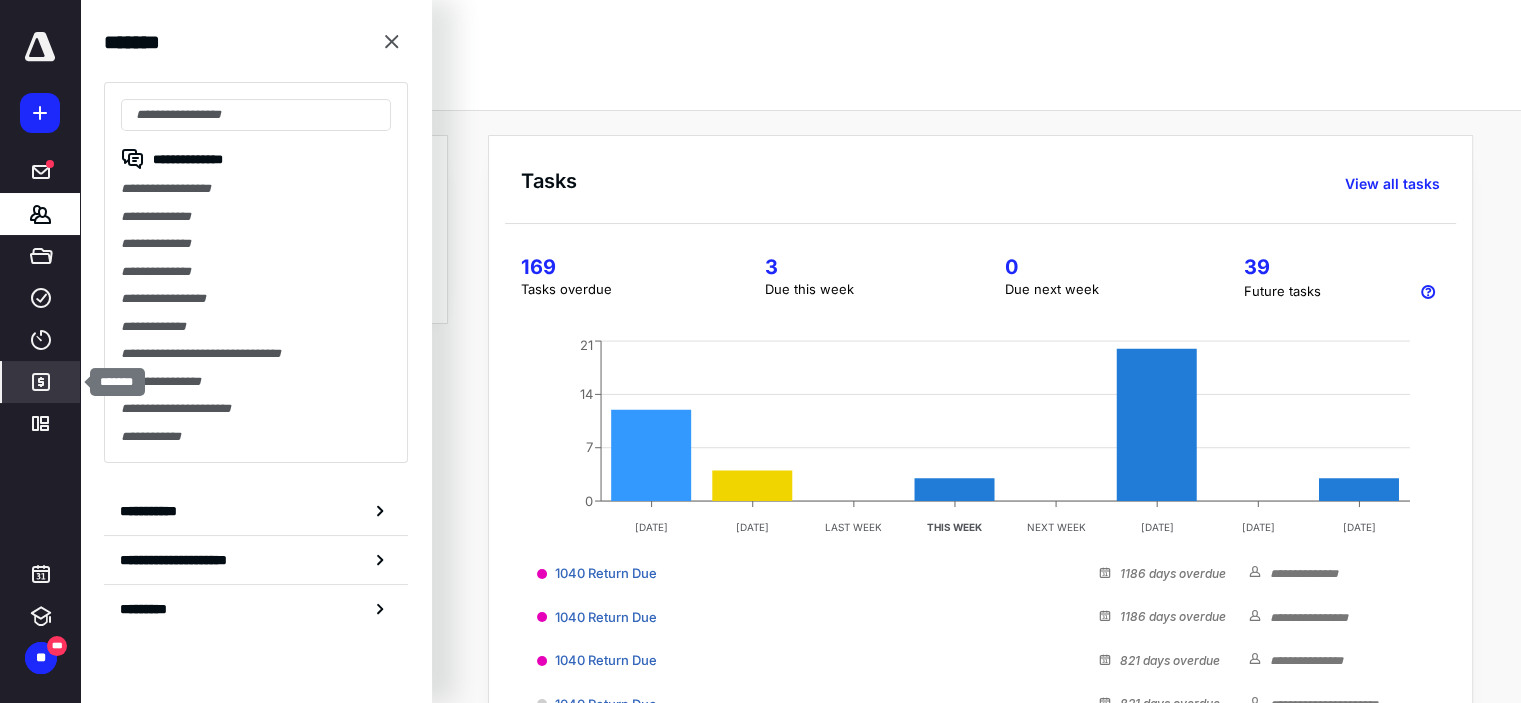 click on "*******" at bounding box center [41, 382] 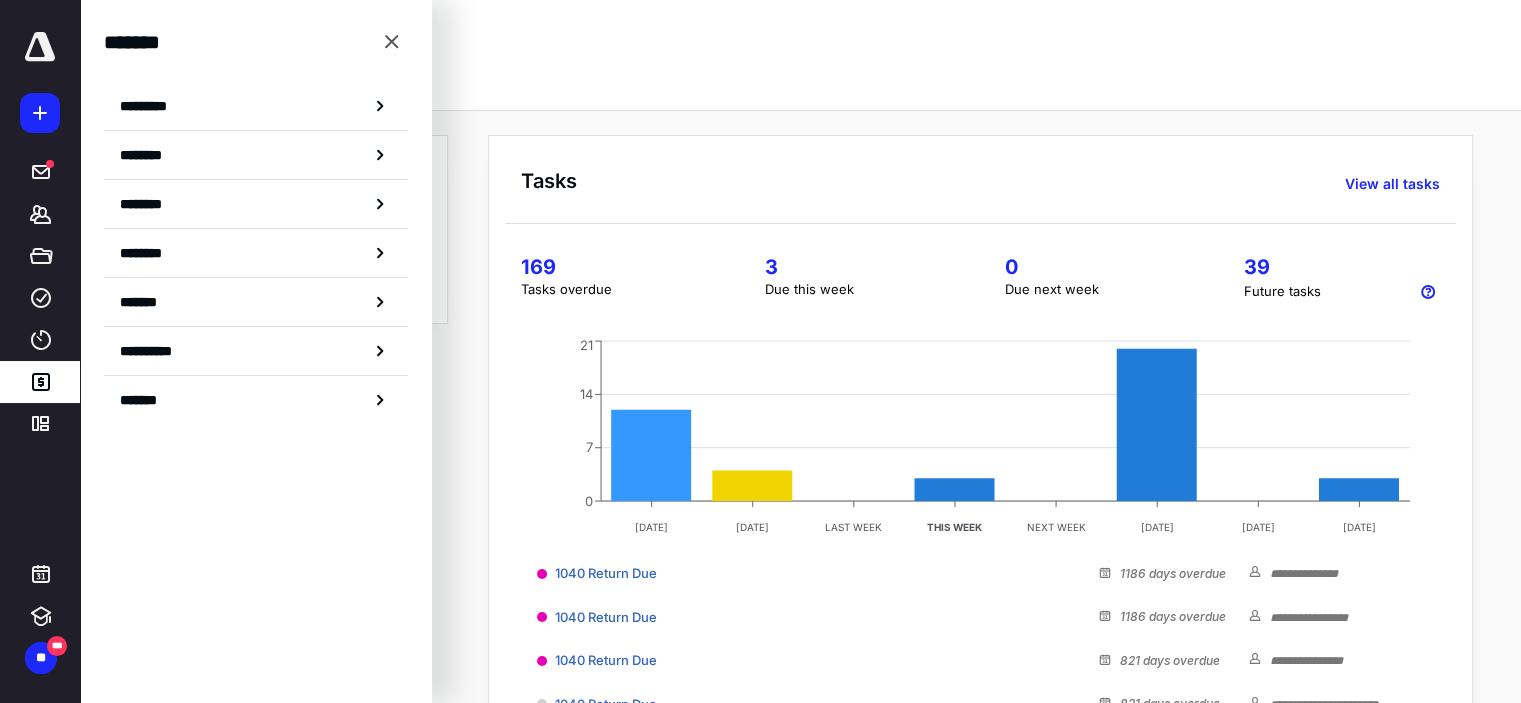 click on "********" at bounding box center (153, 204) 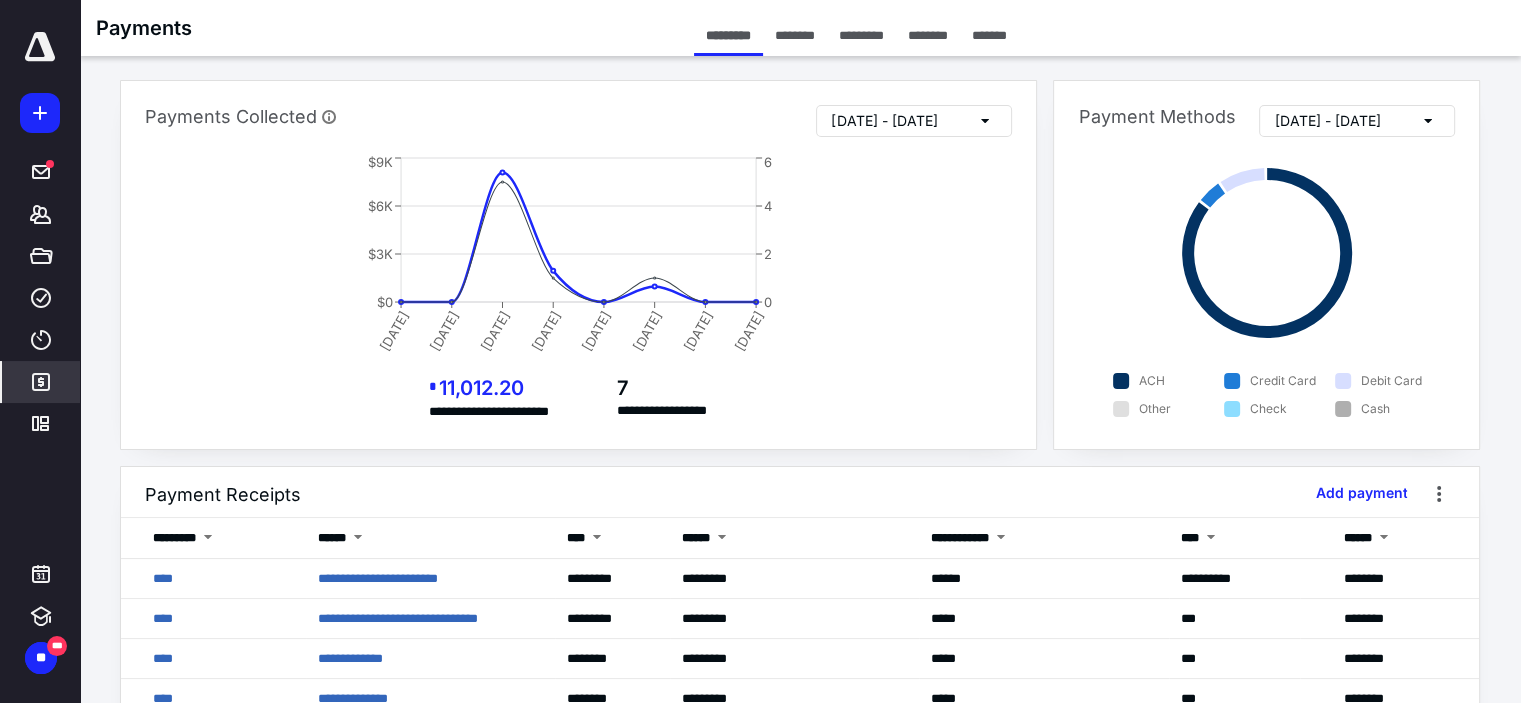 click on "********" at bounding box center [928, 35] 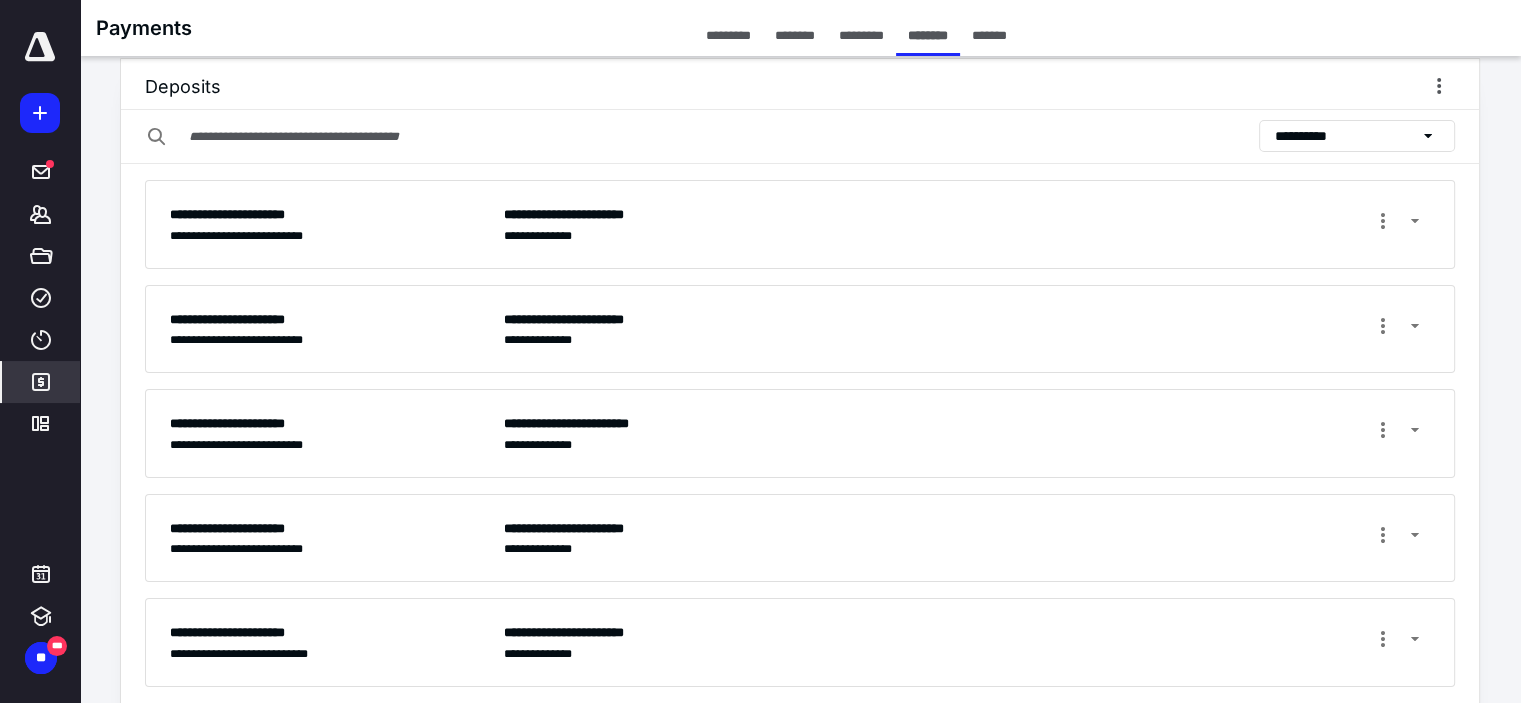 scroll, scrollTop: 0, scrollLeft: 0, axis: both 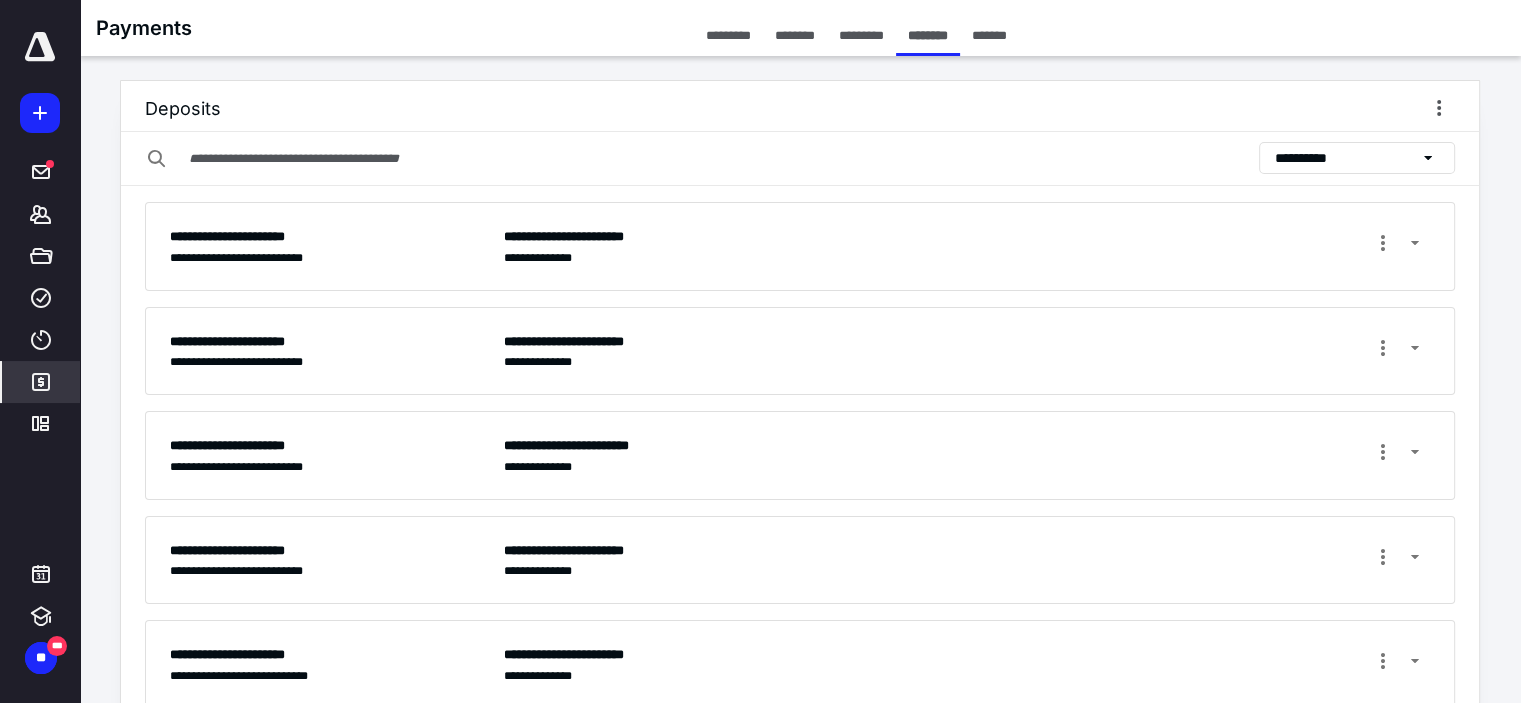 click on "**********" at bounding box center [1311, 158] 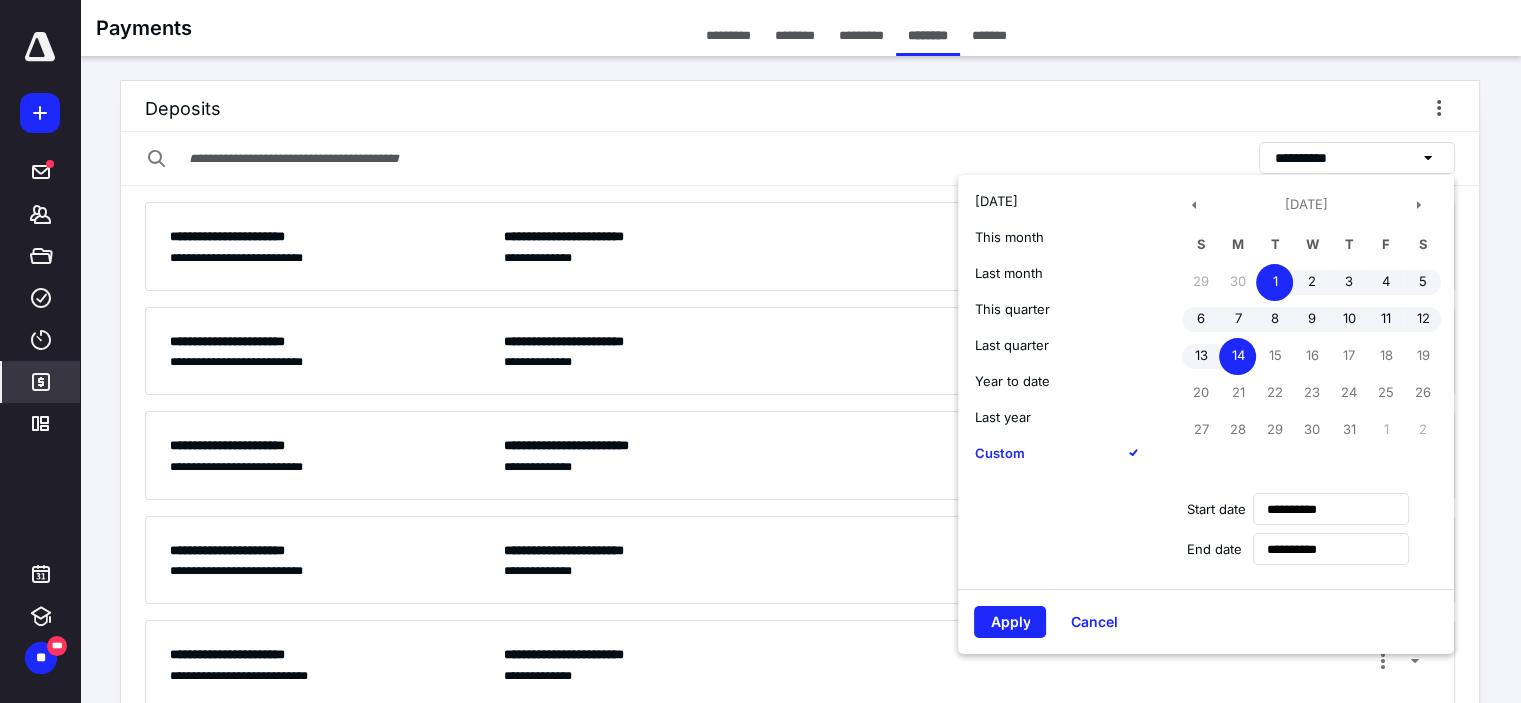 click on "Last month" at bounding box center (1008, 273) 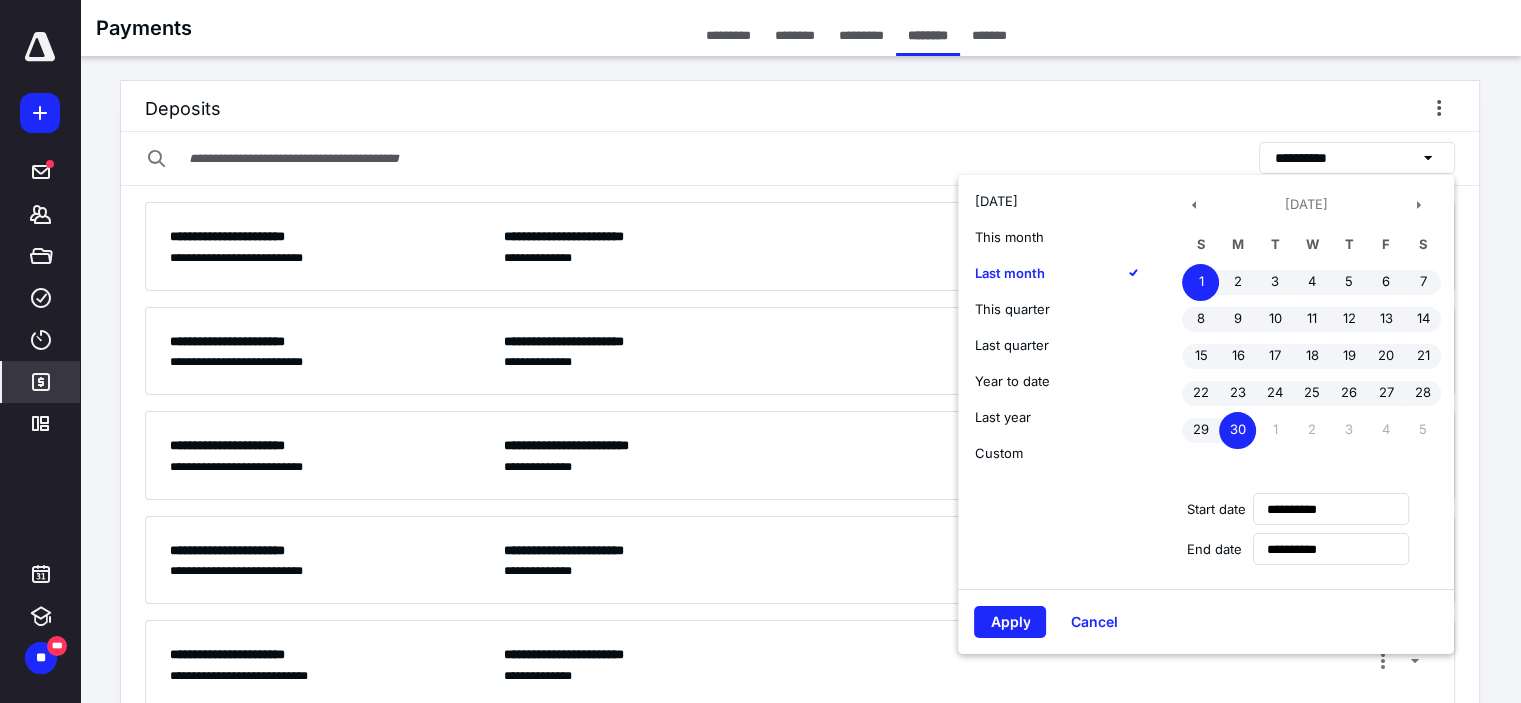 scroll, scrollTop: 212, scrollLeft: 0, axis: vertical 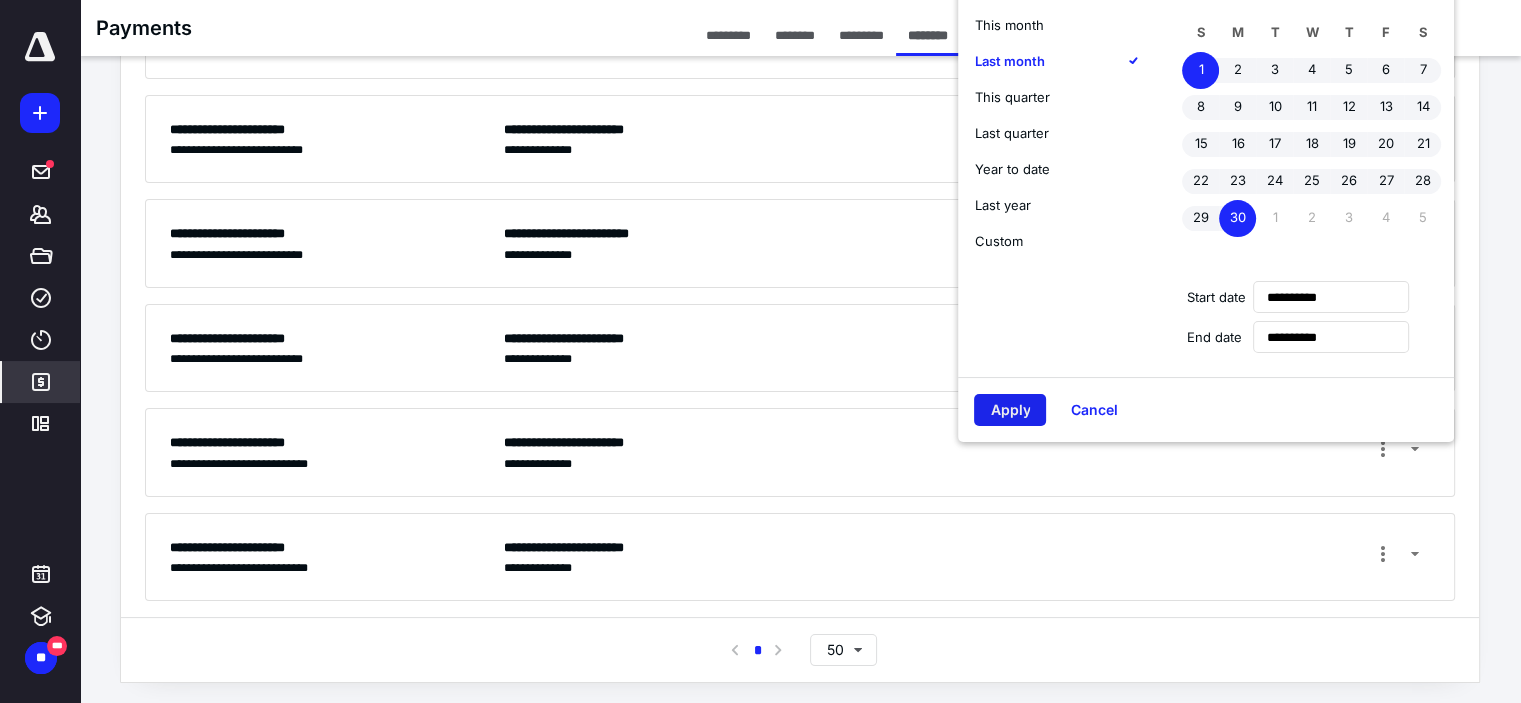 click on "Apply" at bounding box center [1010, 410] 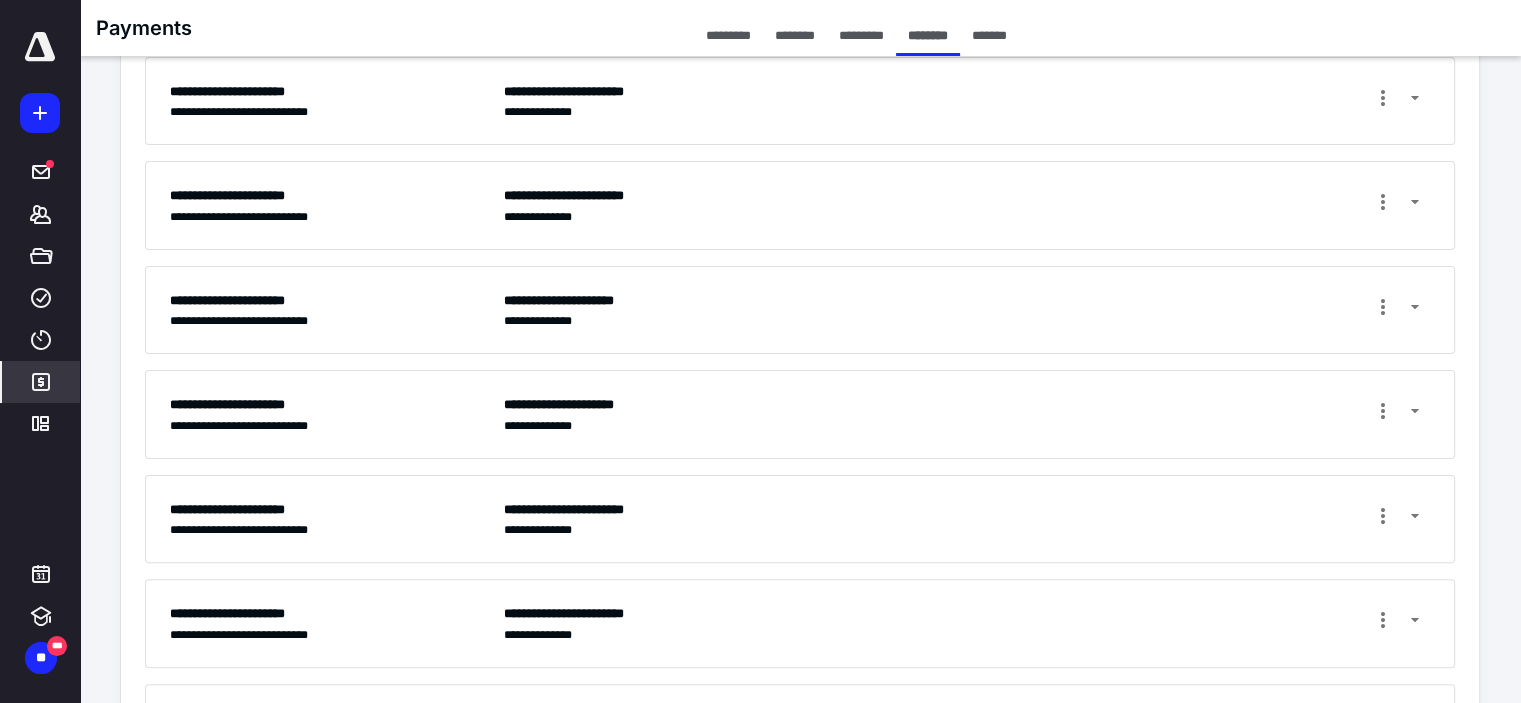 scroll, scrollTop: 612, scrollLeft: 0, axis: vertical 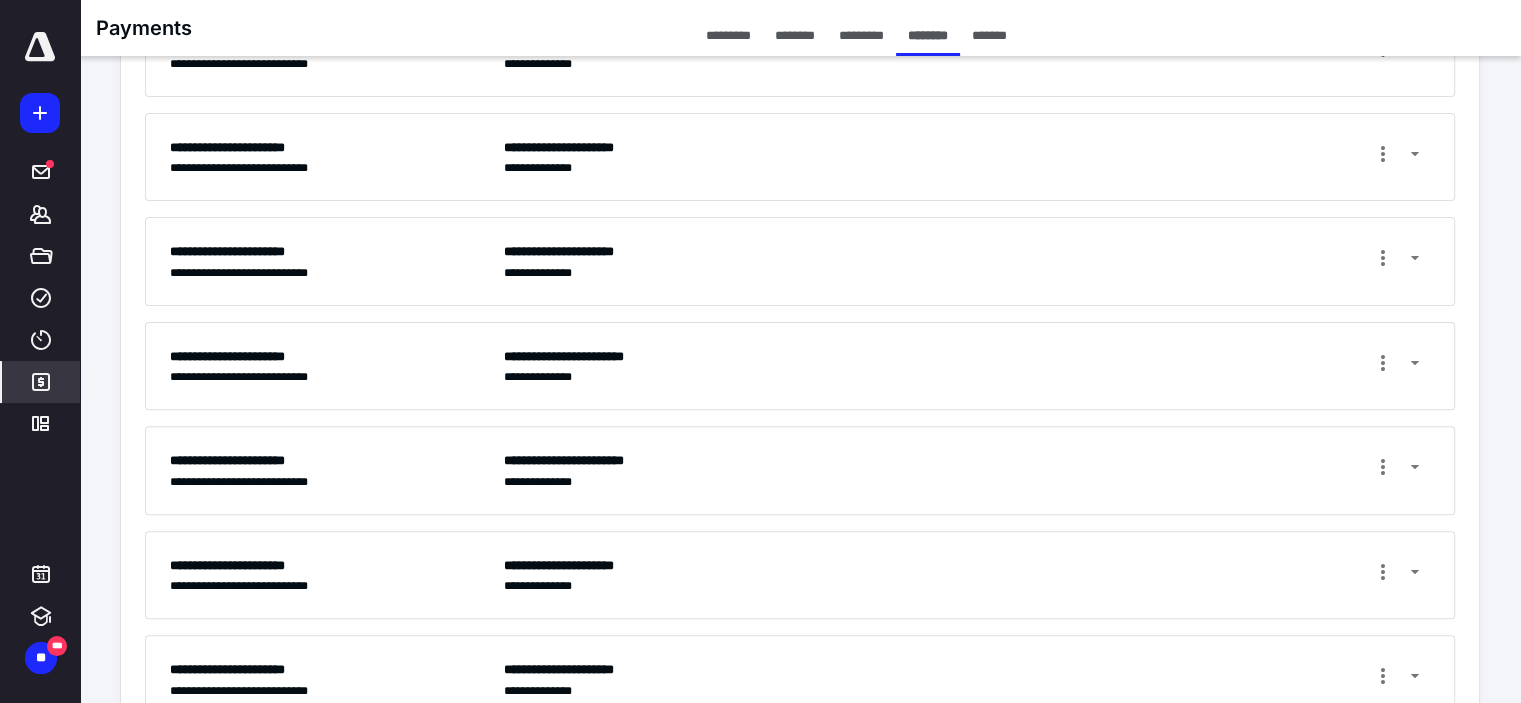click on "**********" at bounding box center [967, 261] 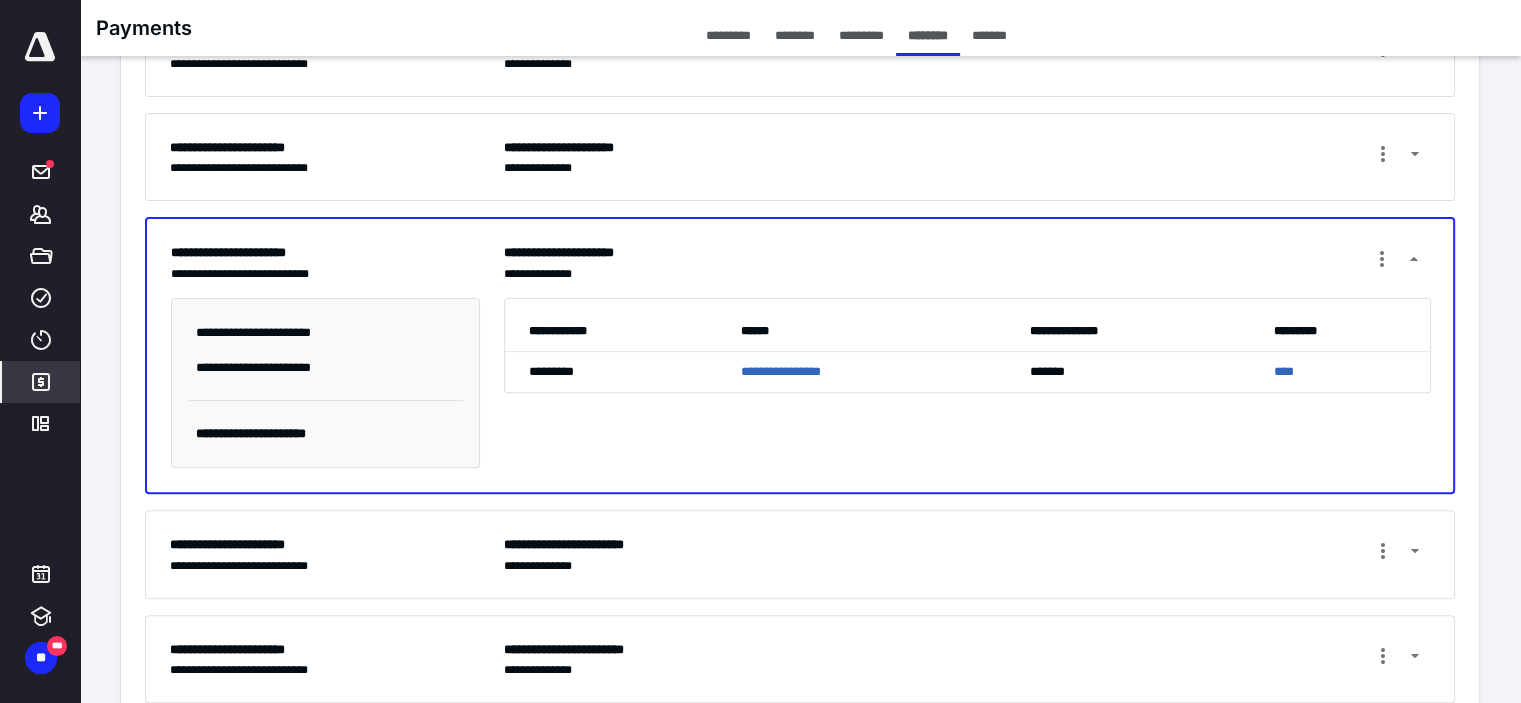 click on "**********" at bounding box center (800, 157) 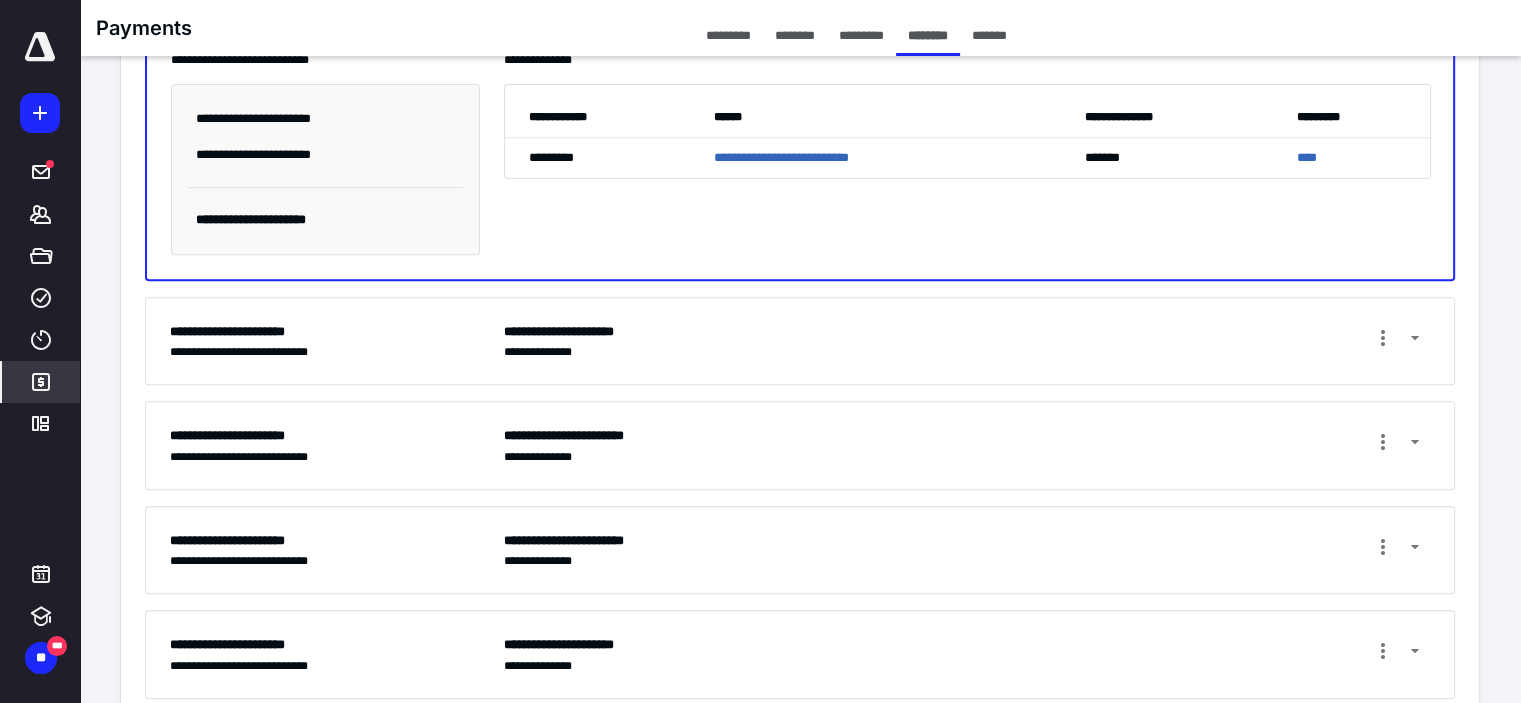 scroll, scrollTop: 812, scrollLeft: 0, axis: vertical 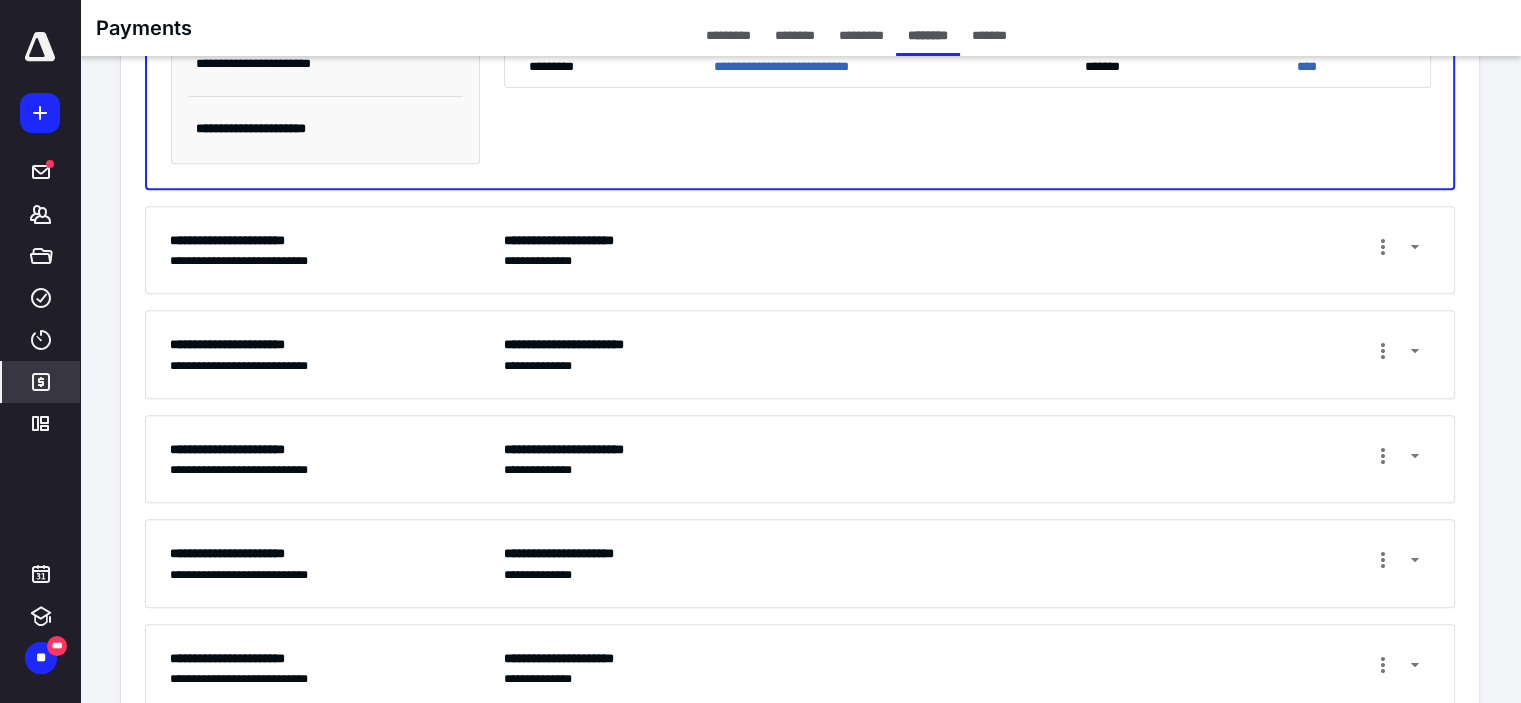 click on "**********" at bounding box center [967, 563] 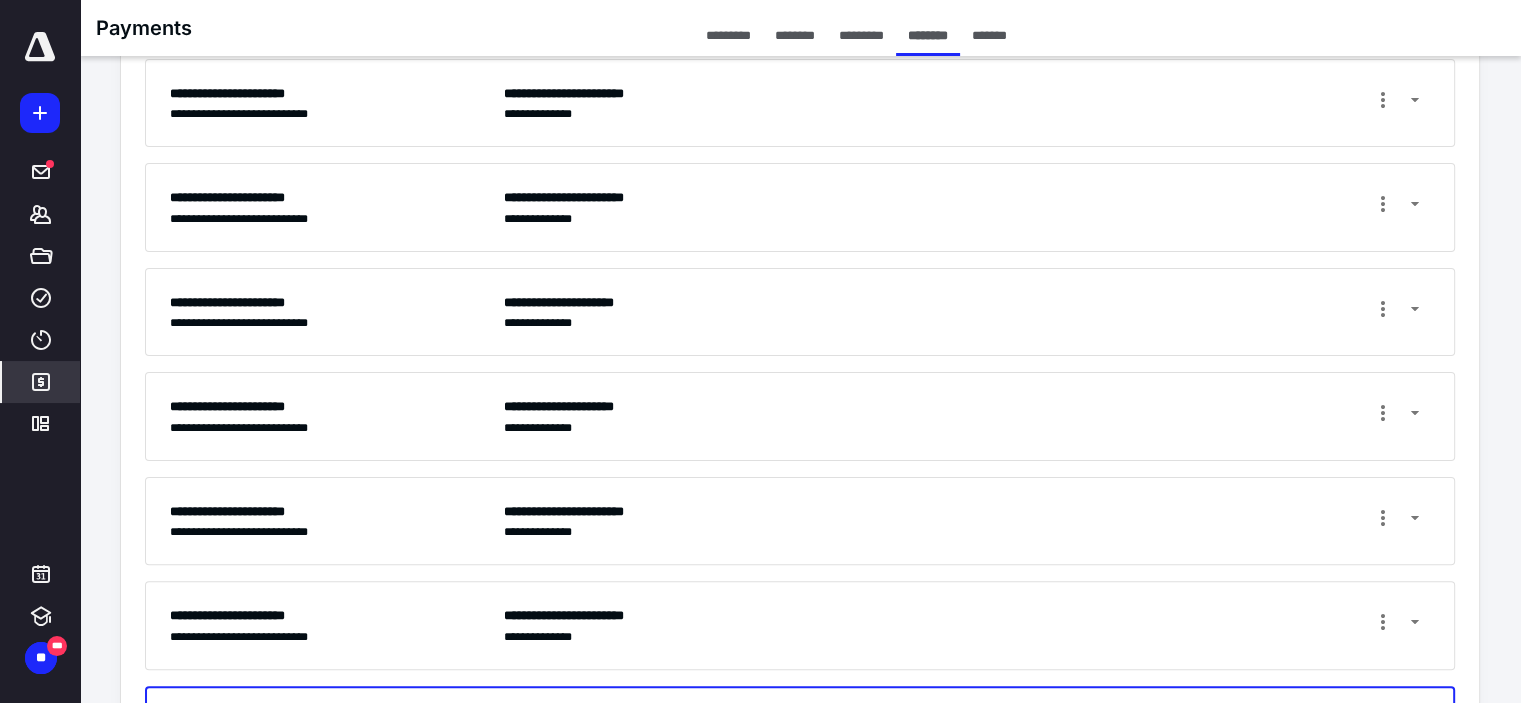 scroll, scrollTop: 412, scrollLeft: 0, axis: vertical 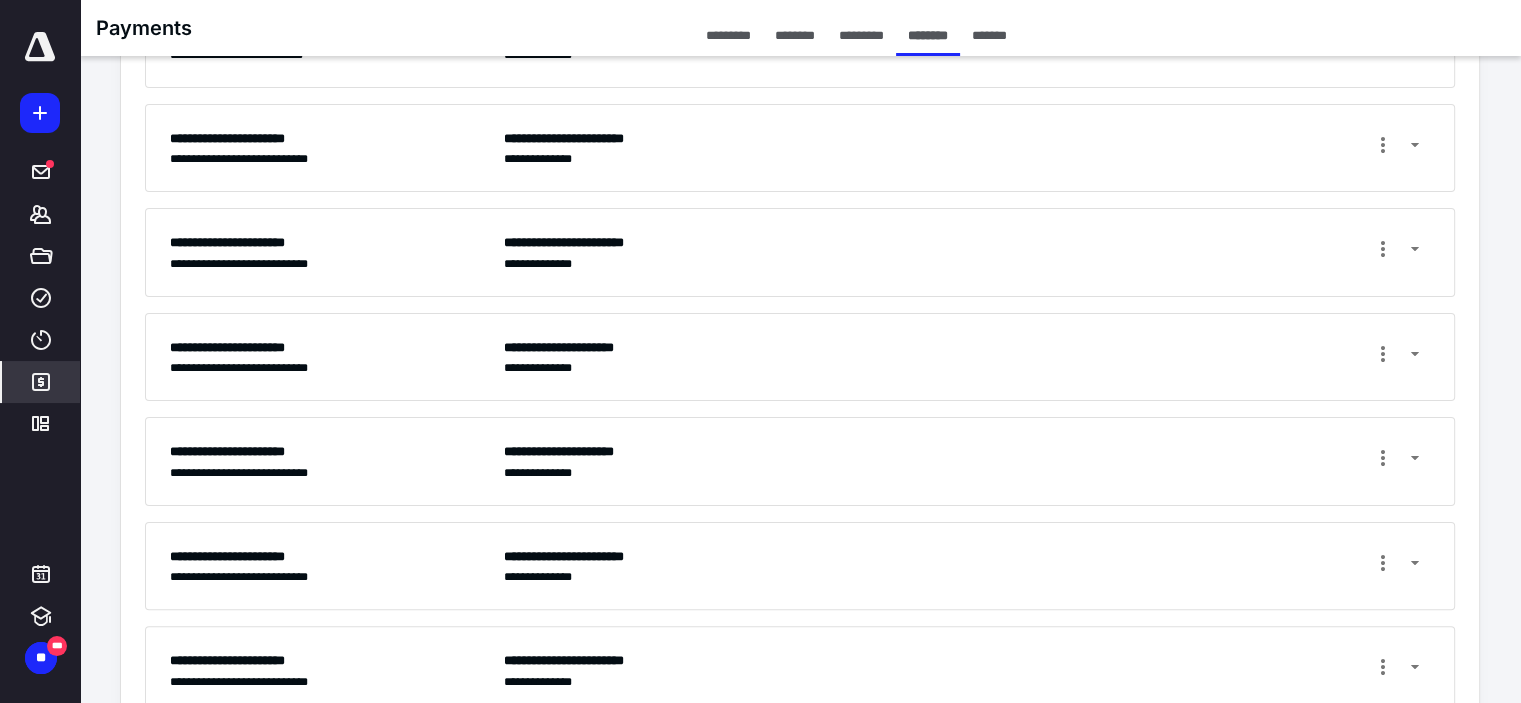 click on "**********" at bounding box center [967, 148] 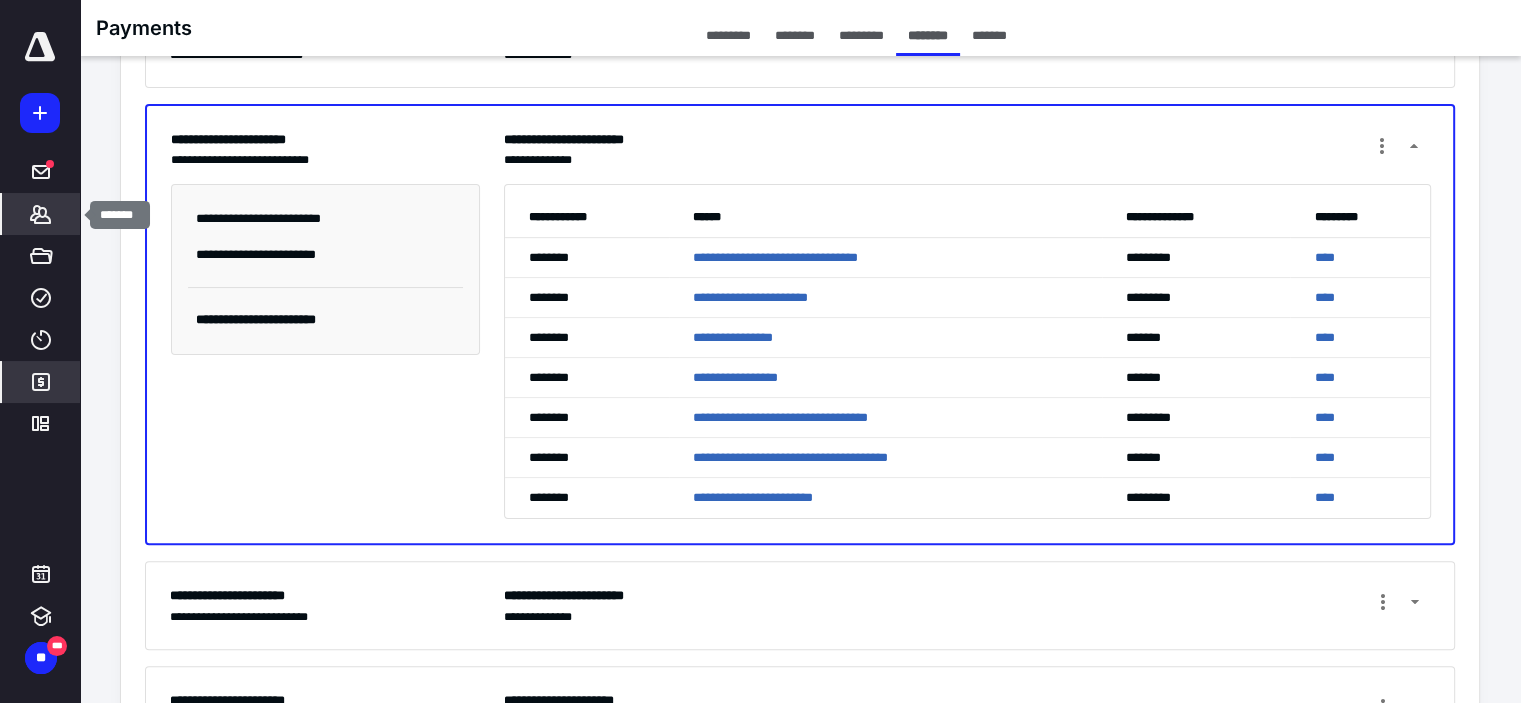 click 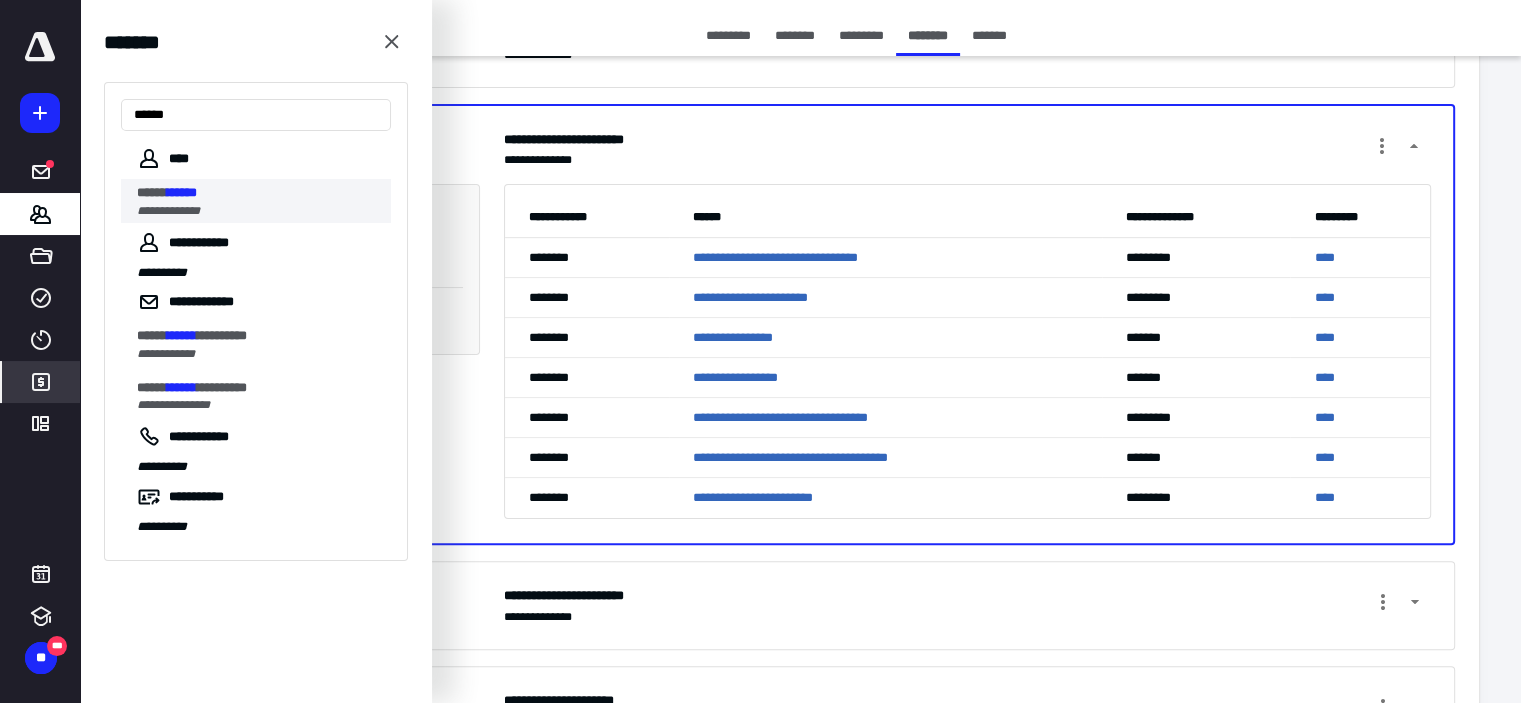 type on "******" 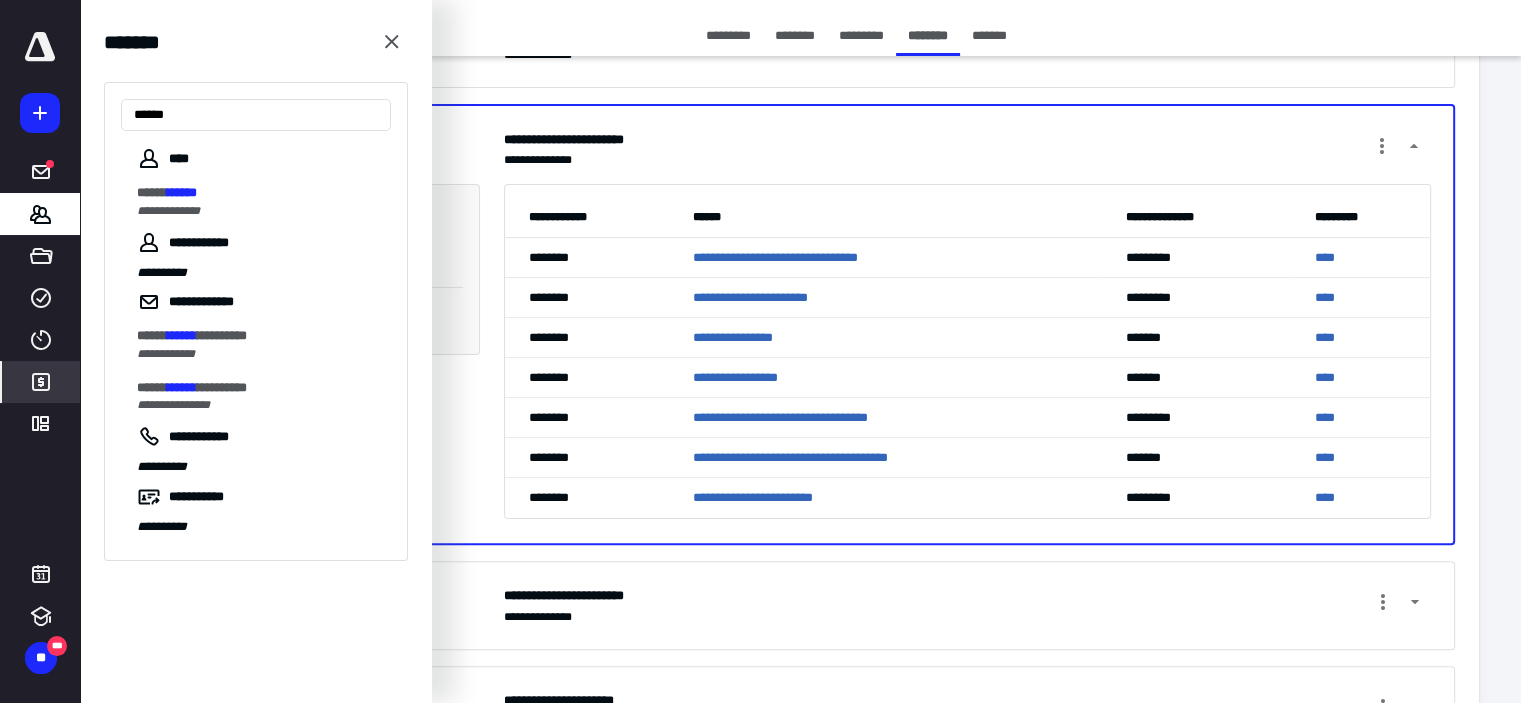 scroll, scrollTop: 0, scrollLeft: 0, axis: both 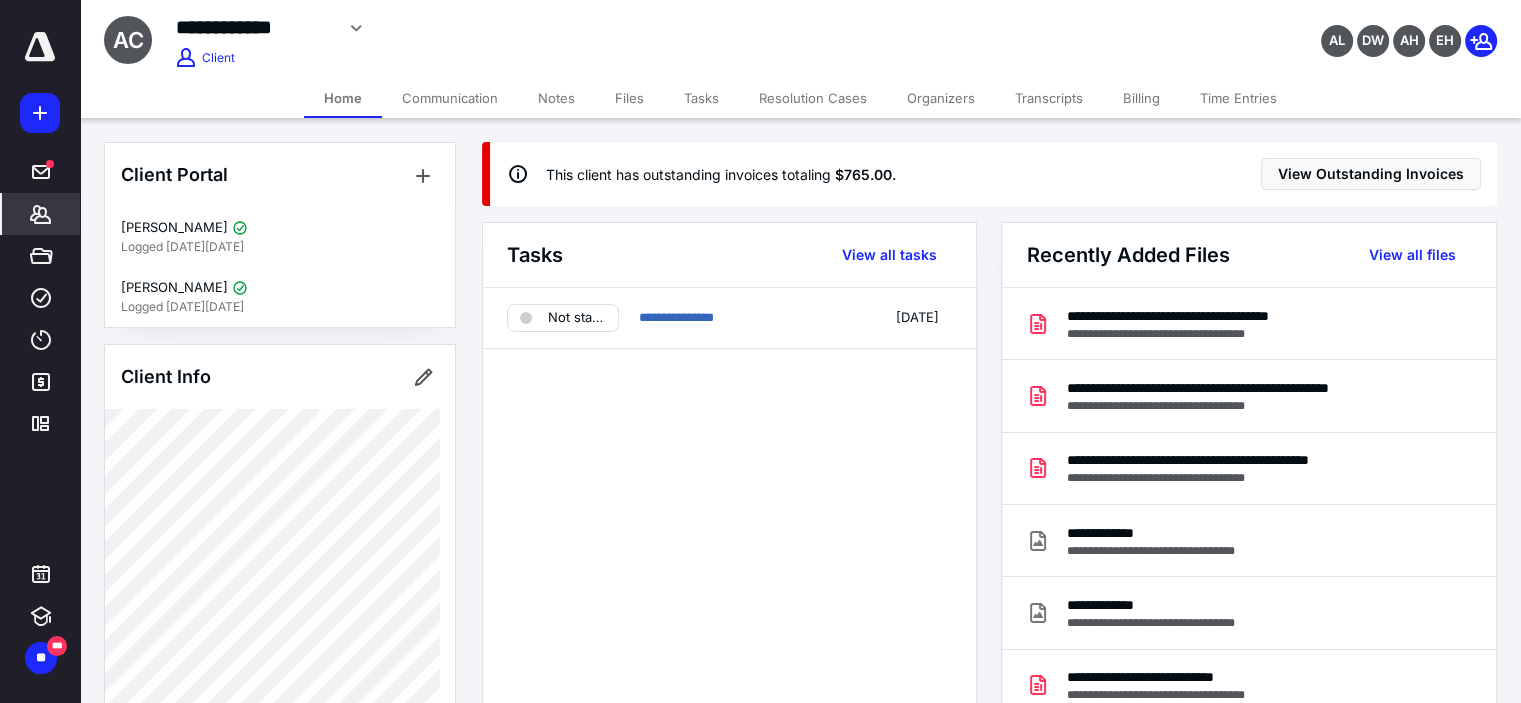 click on "Billing" at bounding box center (1141, 98) 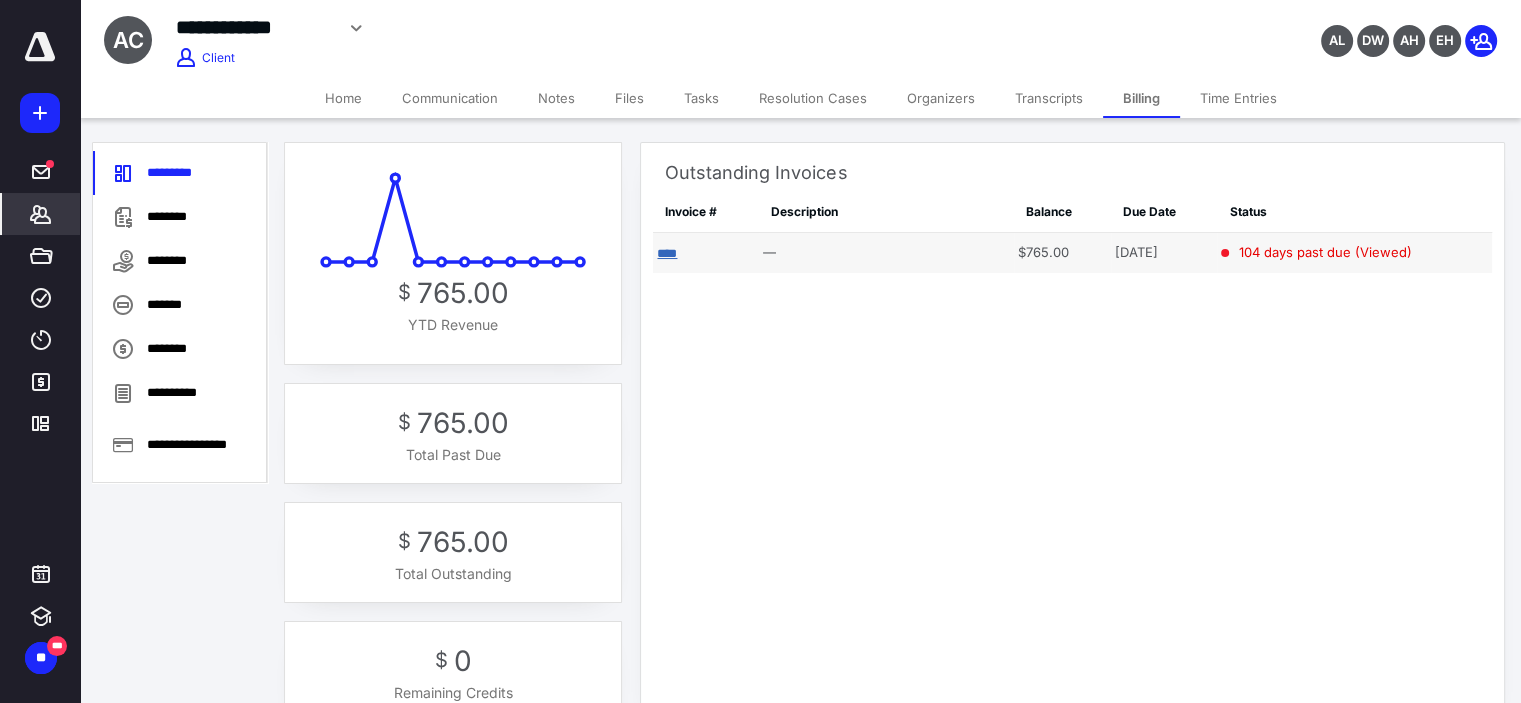 click on "****" at bounding box center [667, 253] 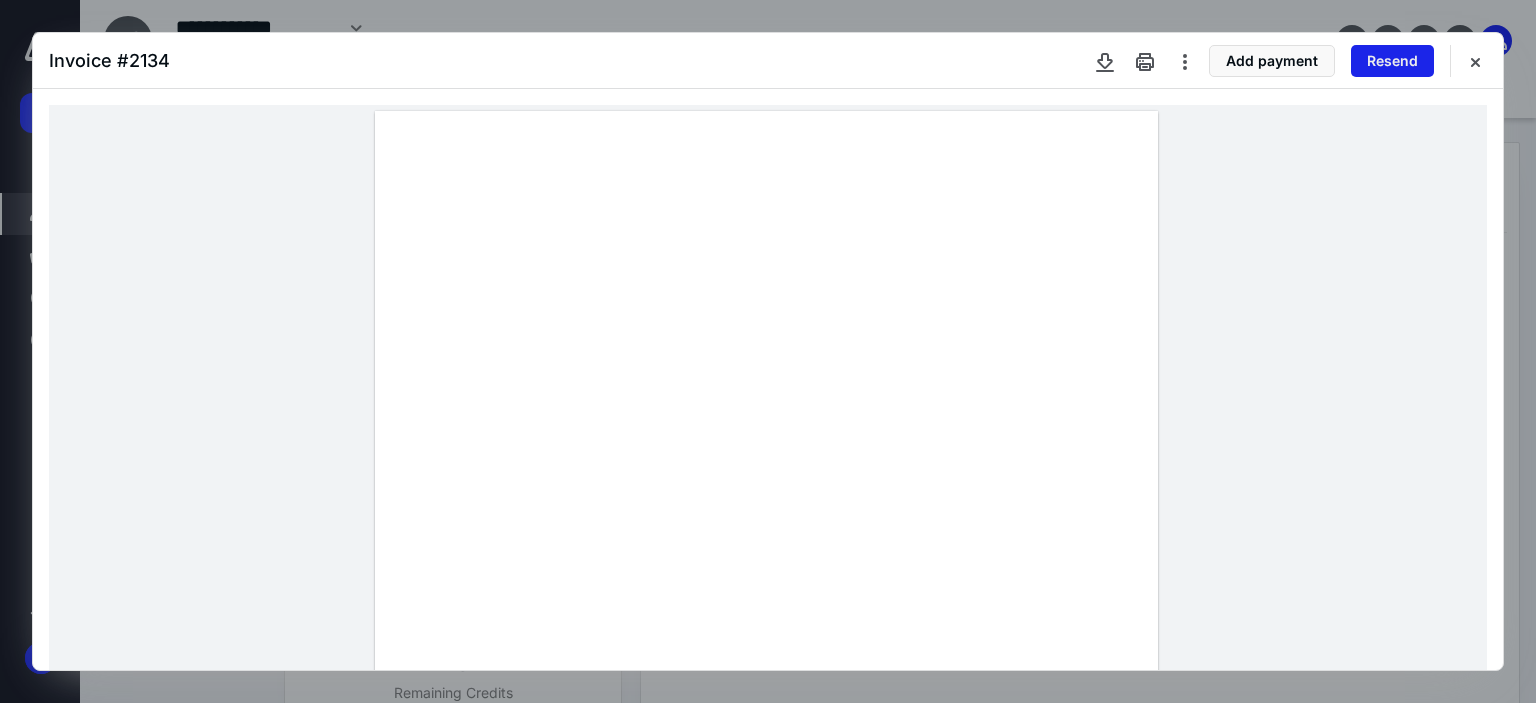 click on "Resend" at bounding box center (1392, 61) 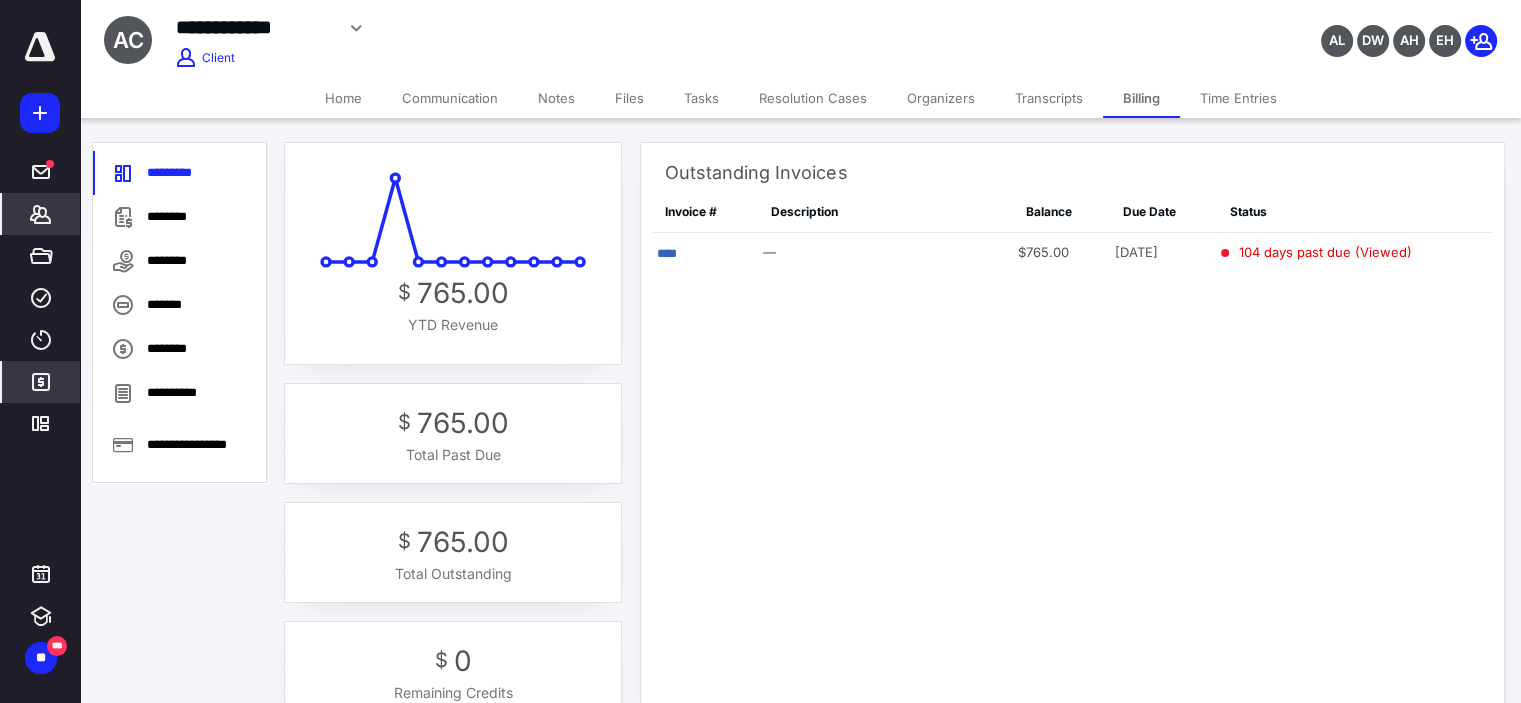 click 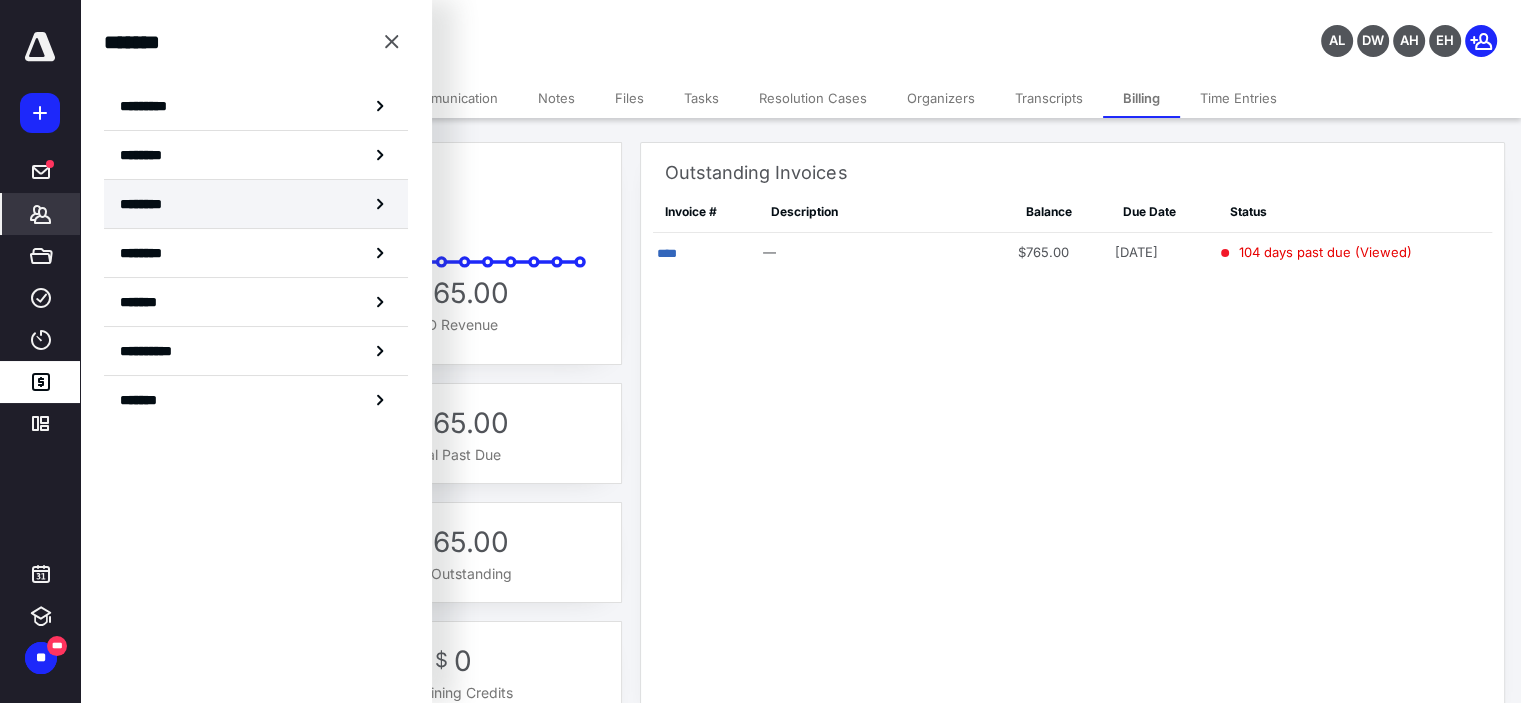 click on "********" at bounding box center (256, 204) 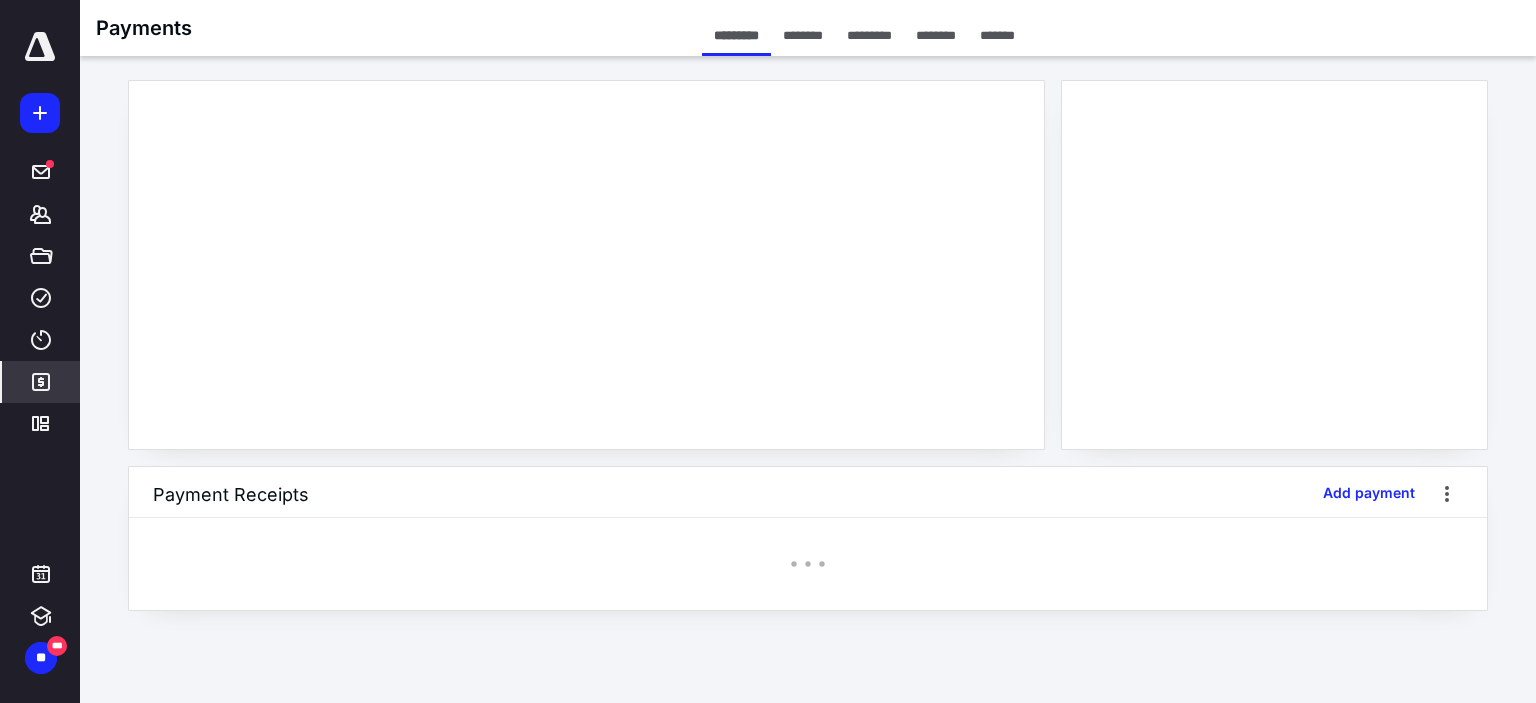 click on "********" at bounding box center [936, 35] 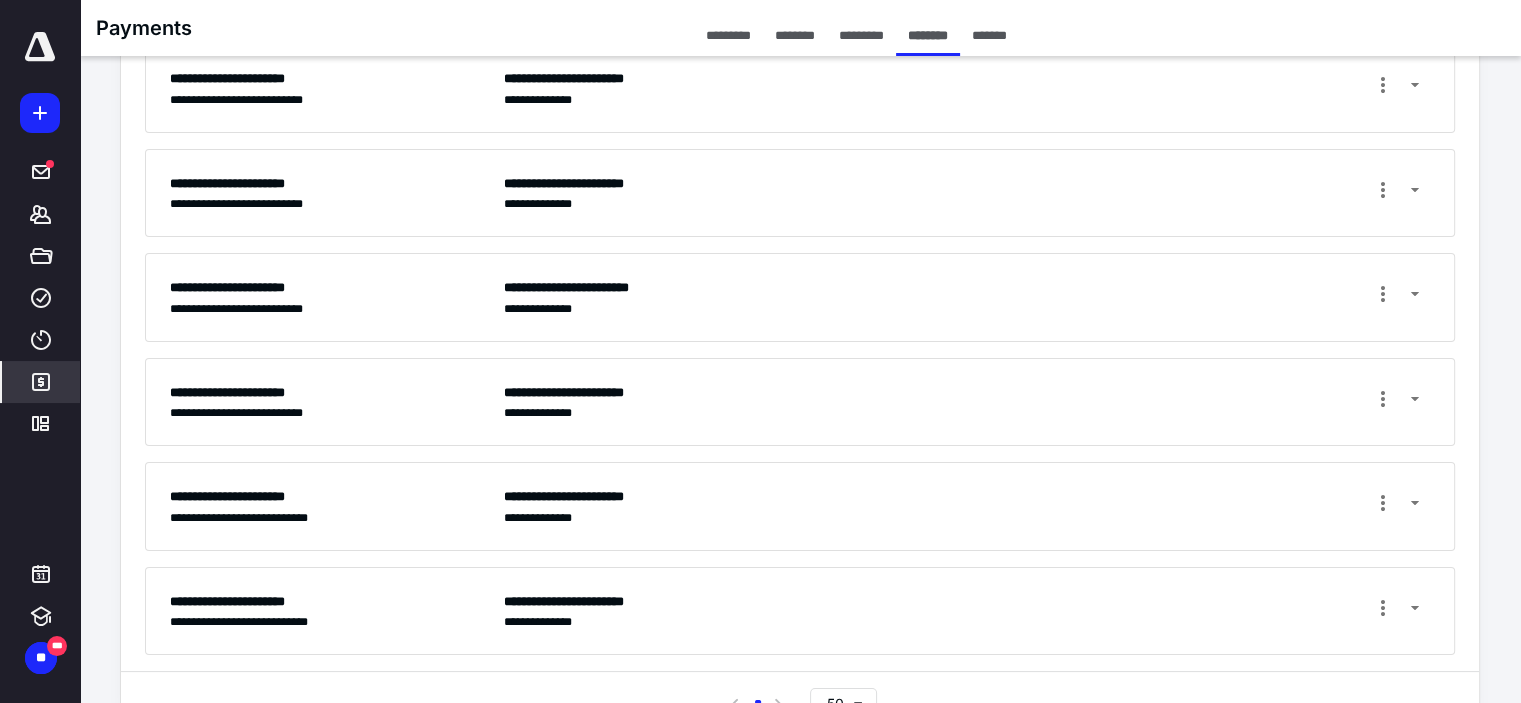 scroll, scrollTop: 232, scrollLeft: 0, axis: vertical 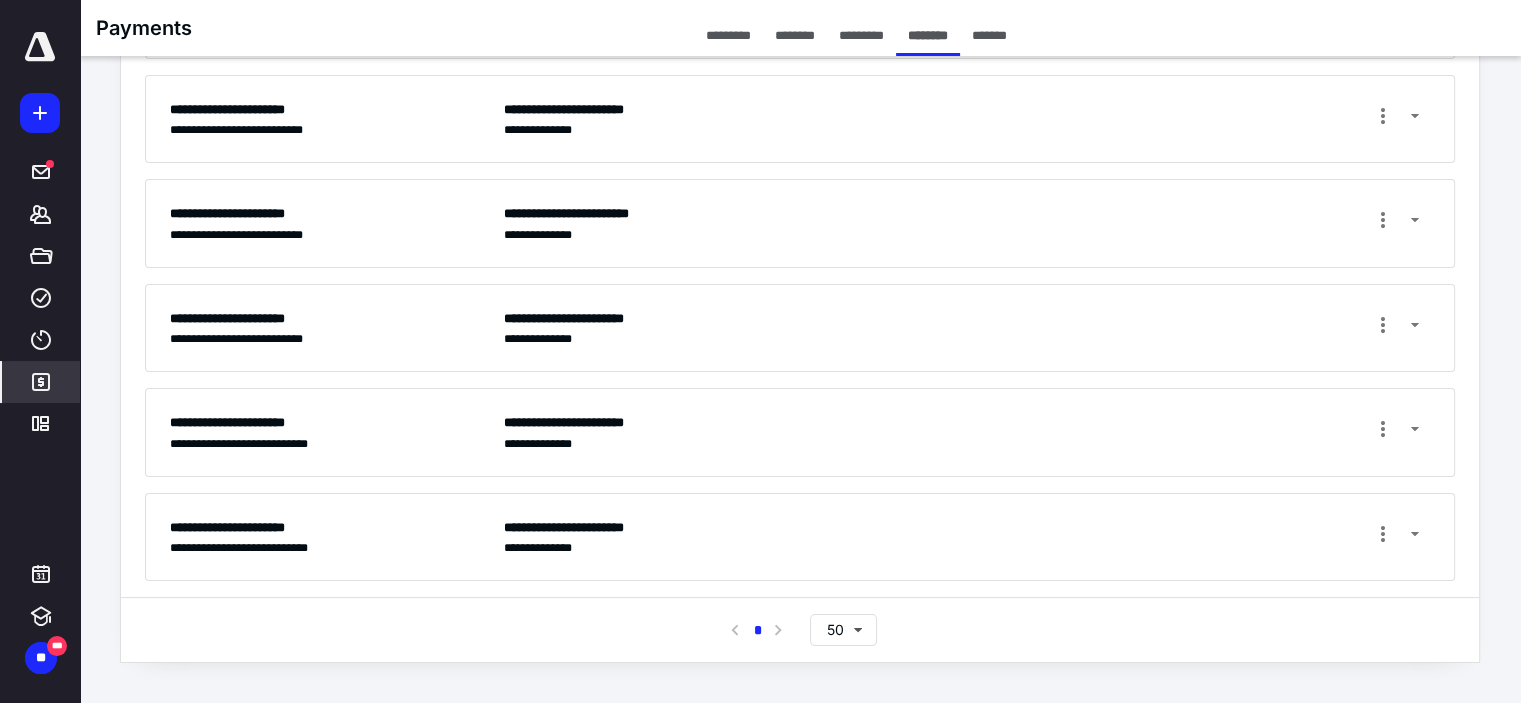 click on "**********" at bounding box center (967, 432) 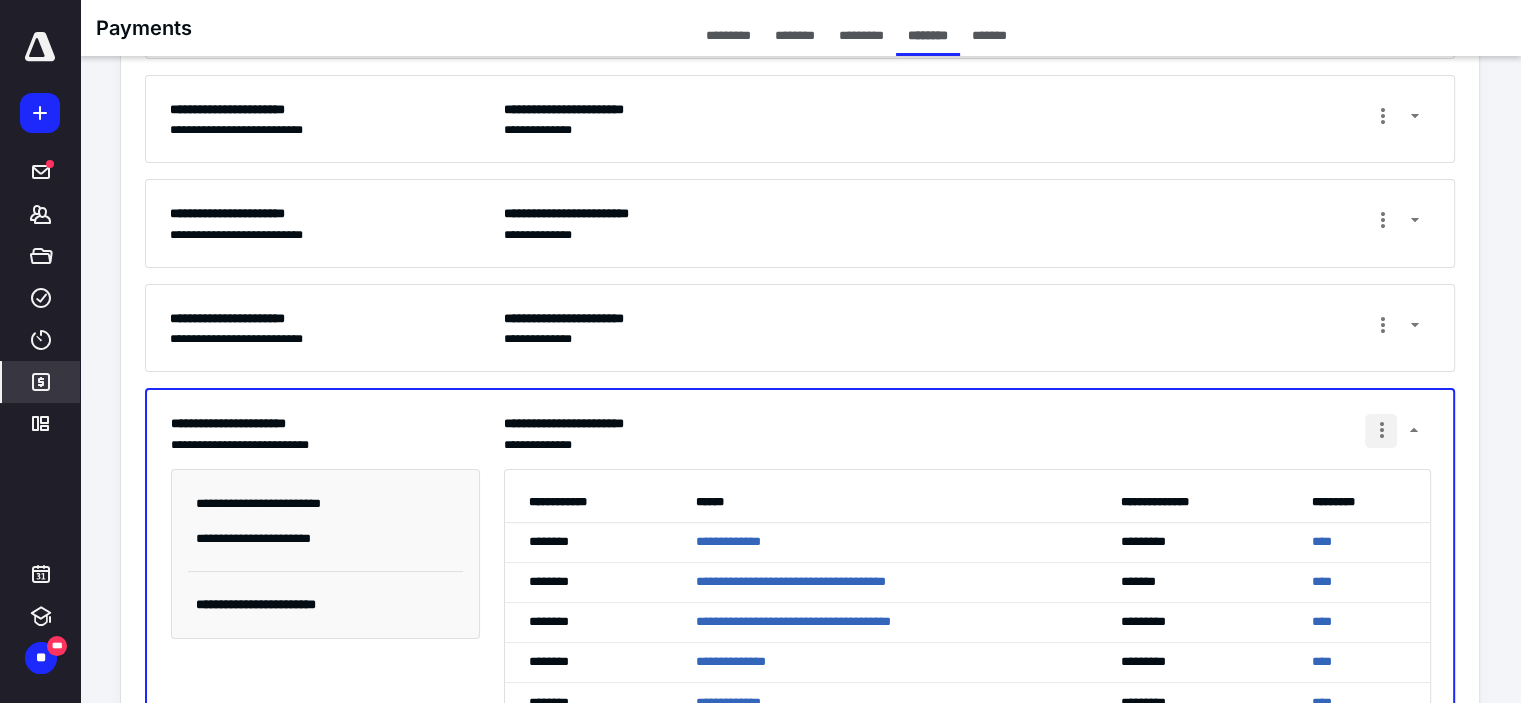 click at bounding box center (1381, 431) 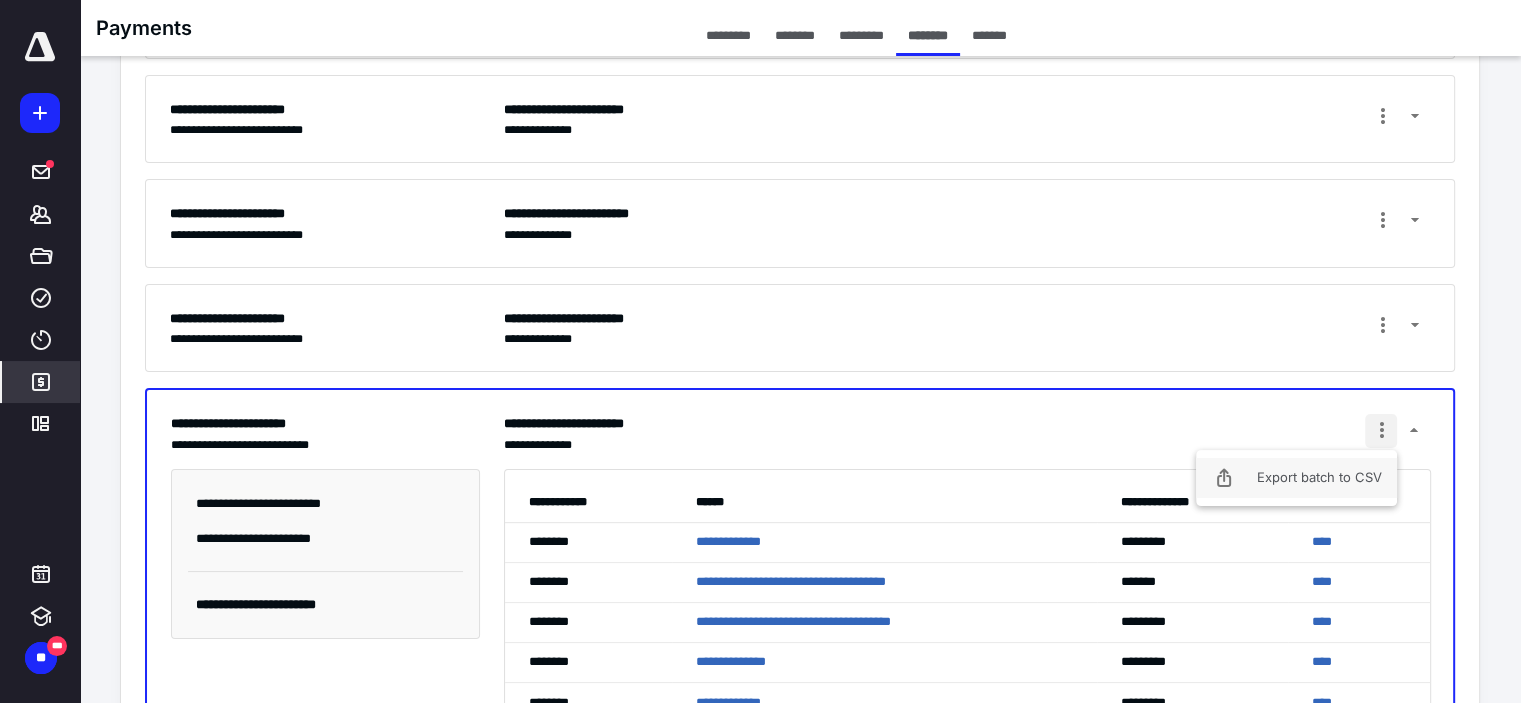 click on "Export batch to CSV" at bounding box center [1296, 478] 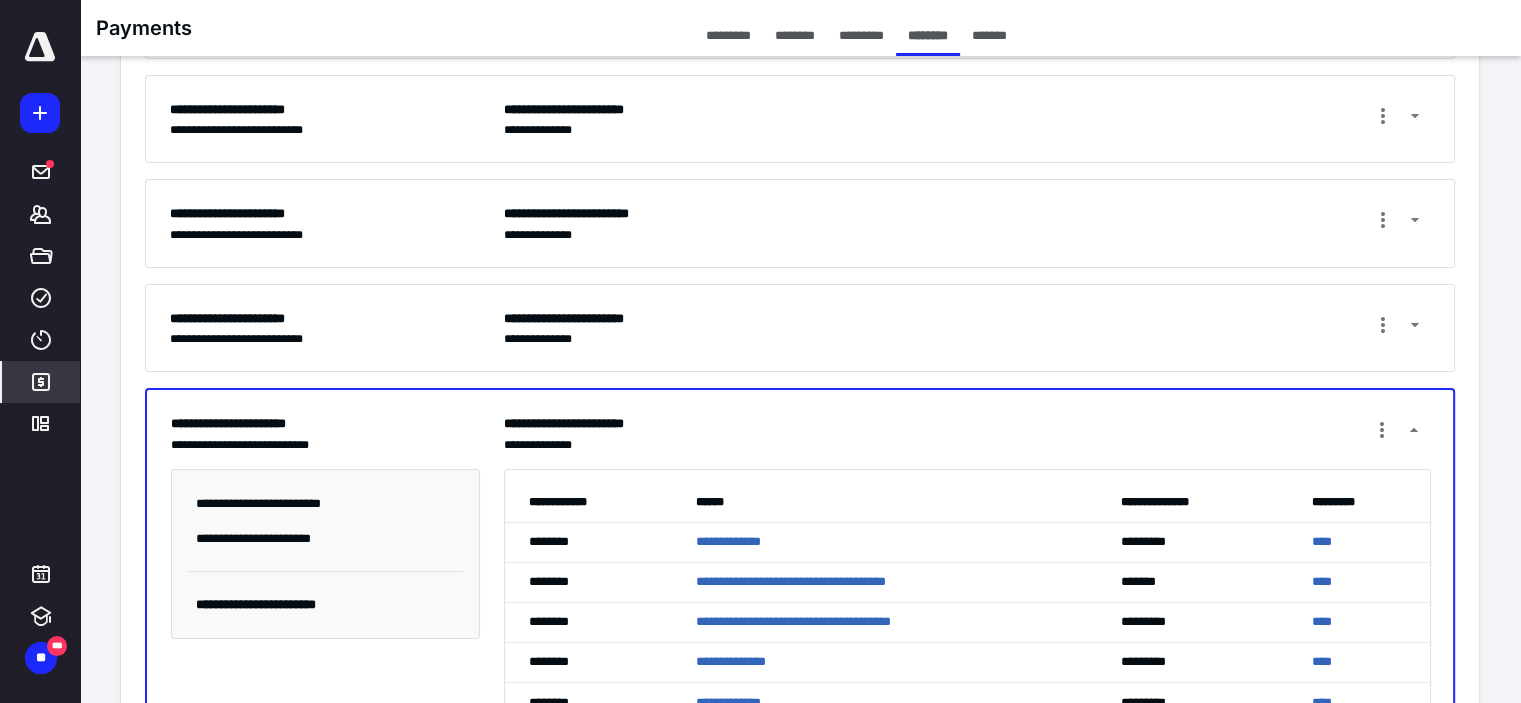 click on "**********" at bounding box center (967, 328) 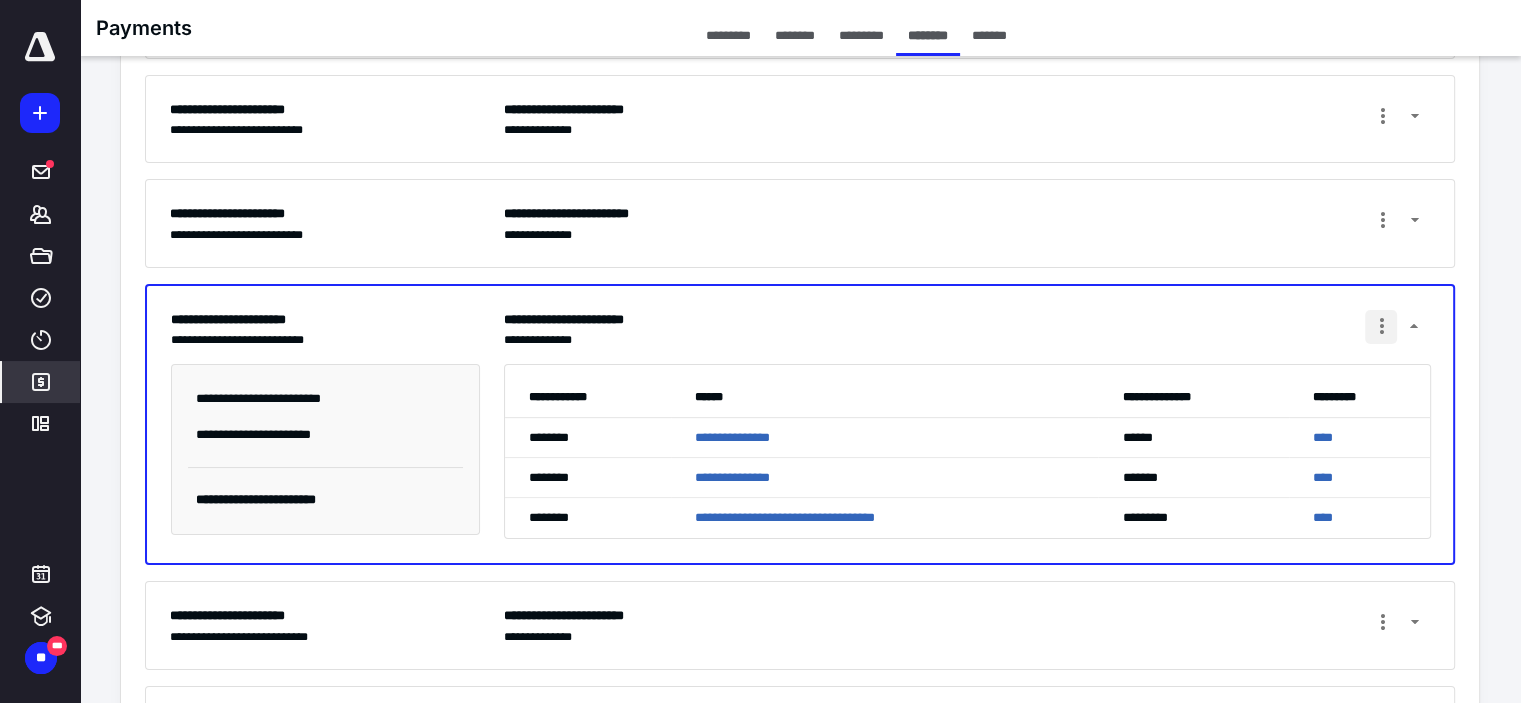 click at bounding box center (1381, 327) 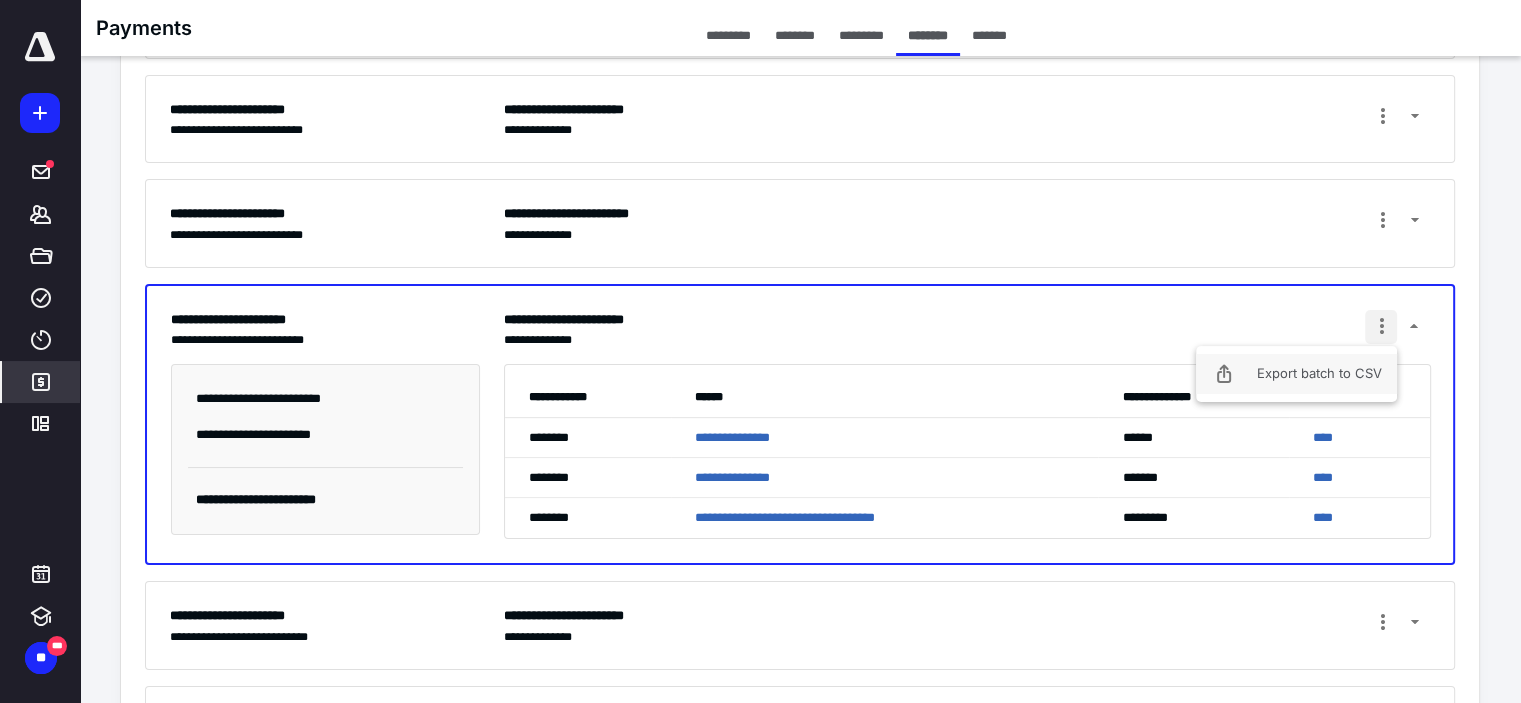 click on "Export batch to CSV" at bounding box center [1296, 374] 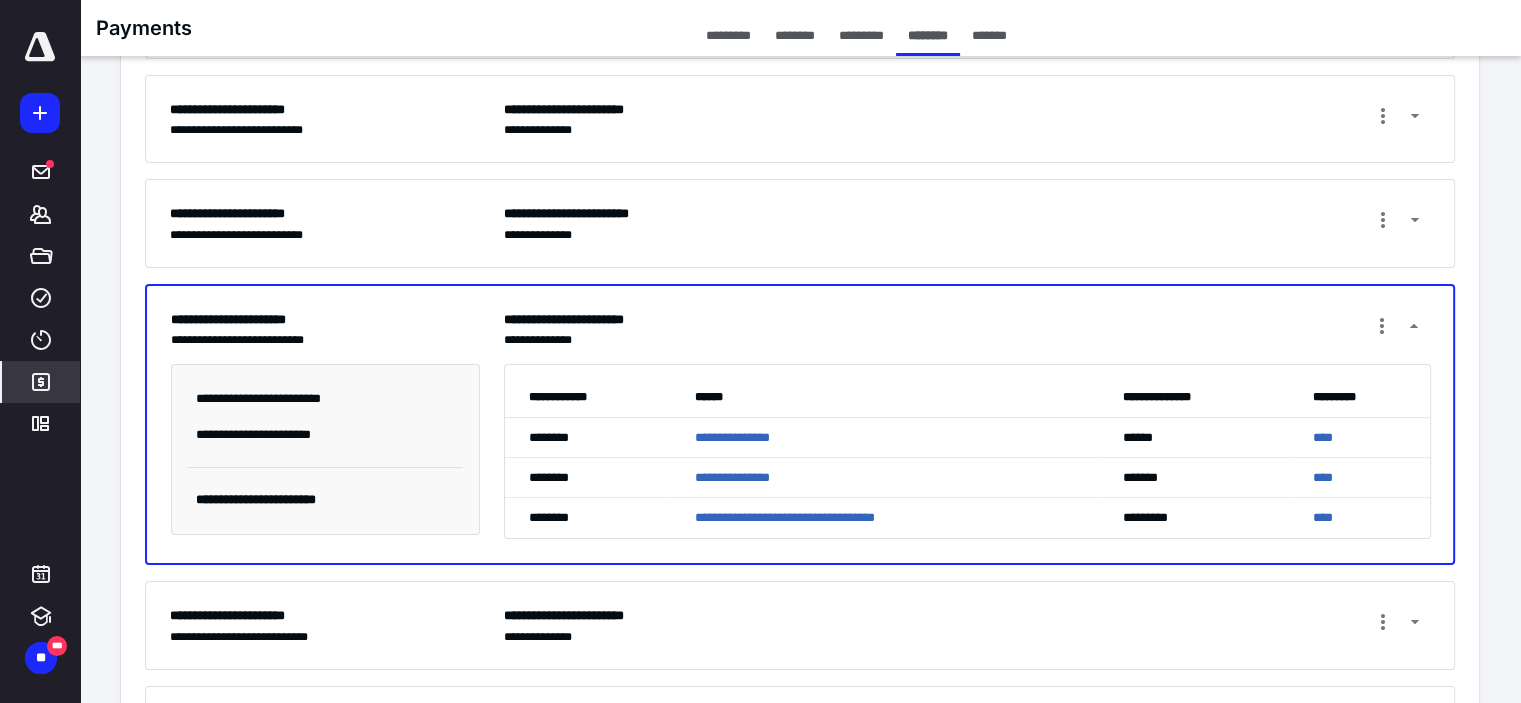 click on "**********" at bounding box center (800, 223) 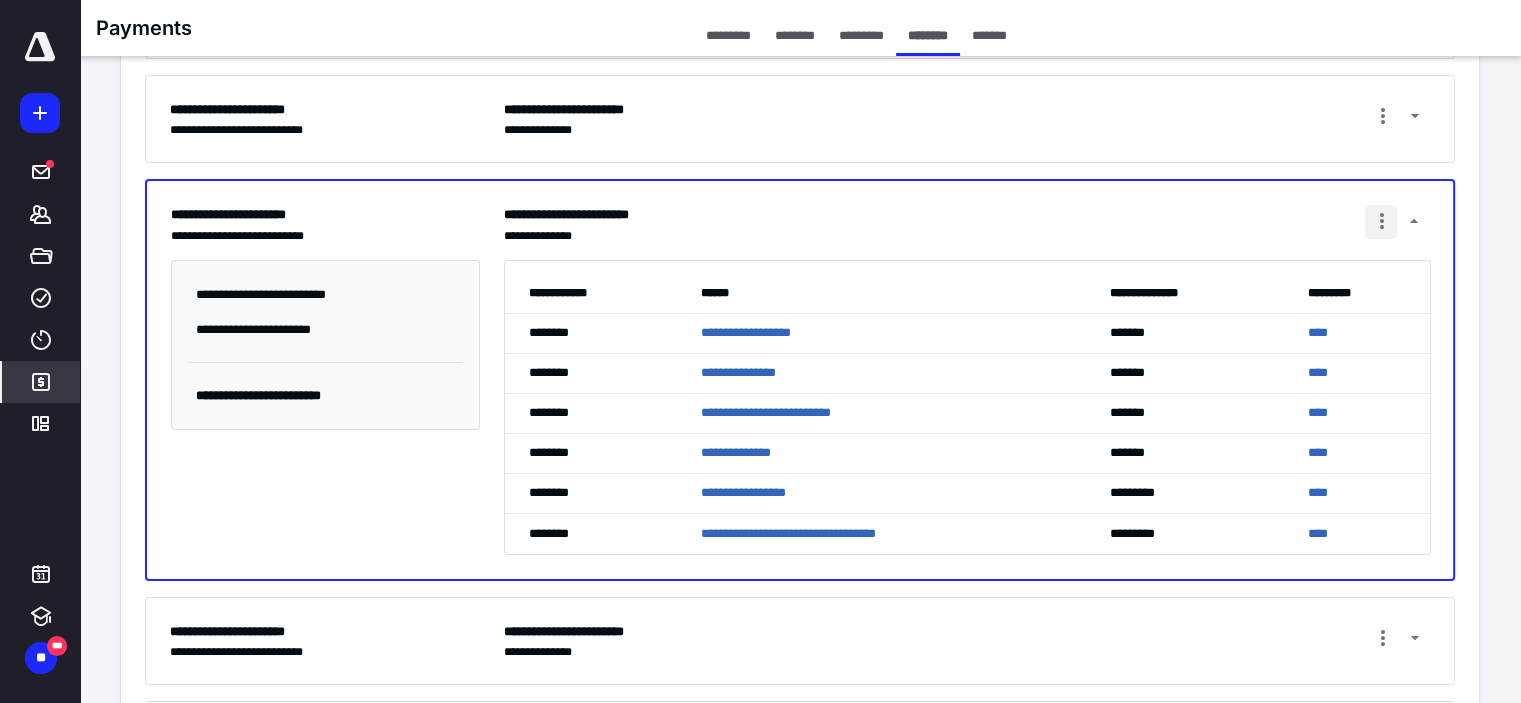 click at bounding box center [1381, 222] 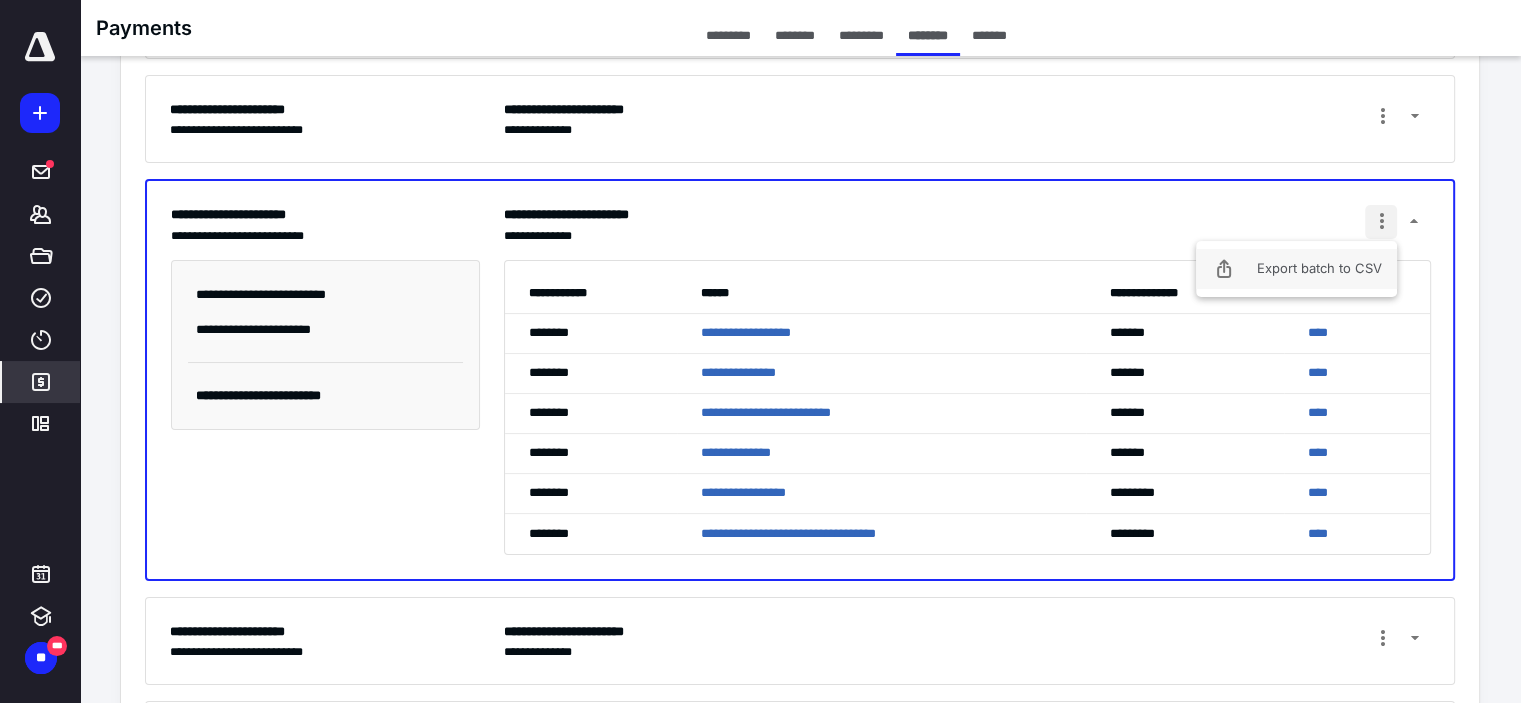 click on "Export batch to CSV" at bounding box center (1296, 269) 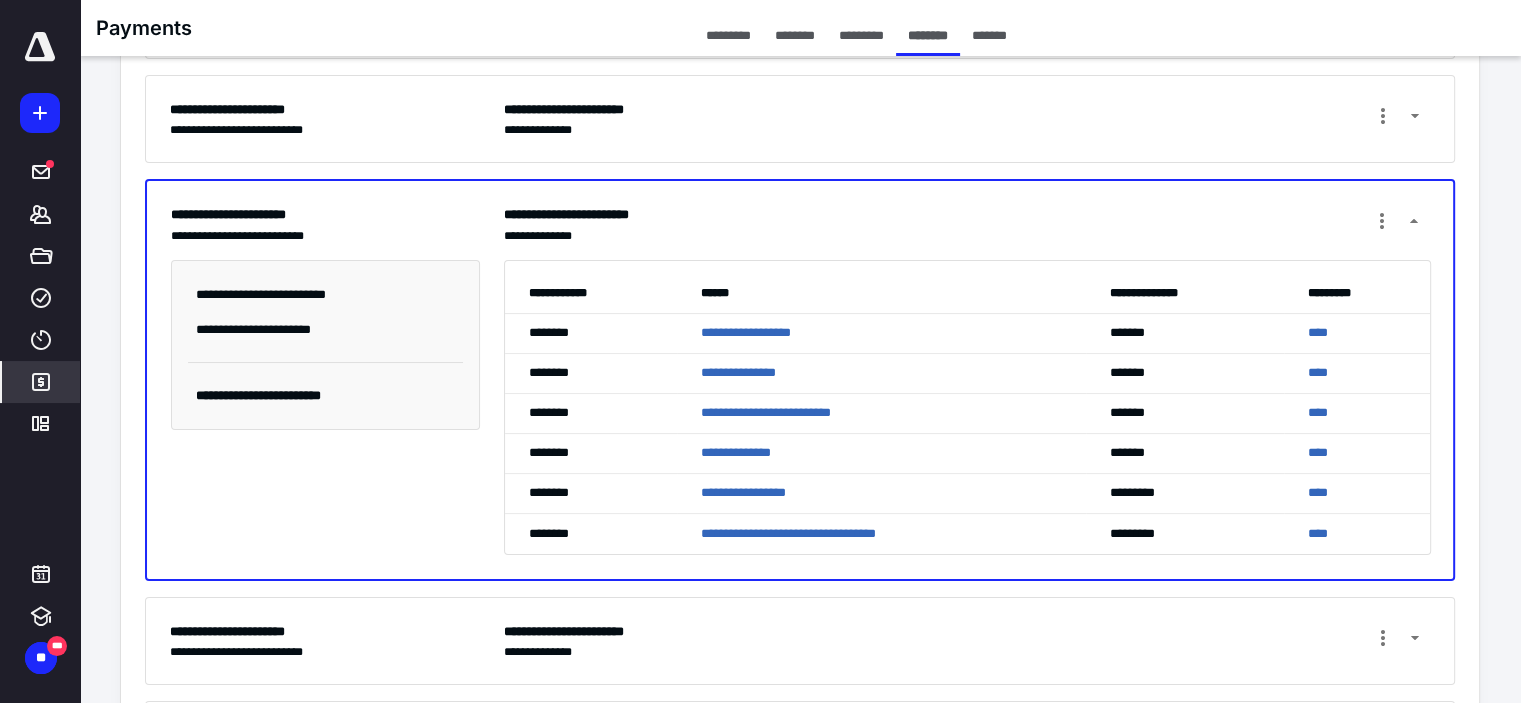 click on "**********" at bounding box center [967, 119] 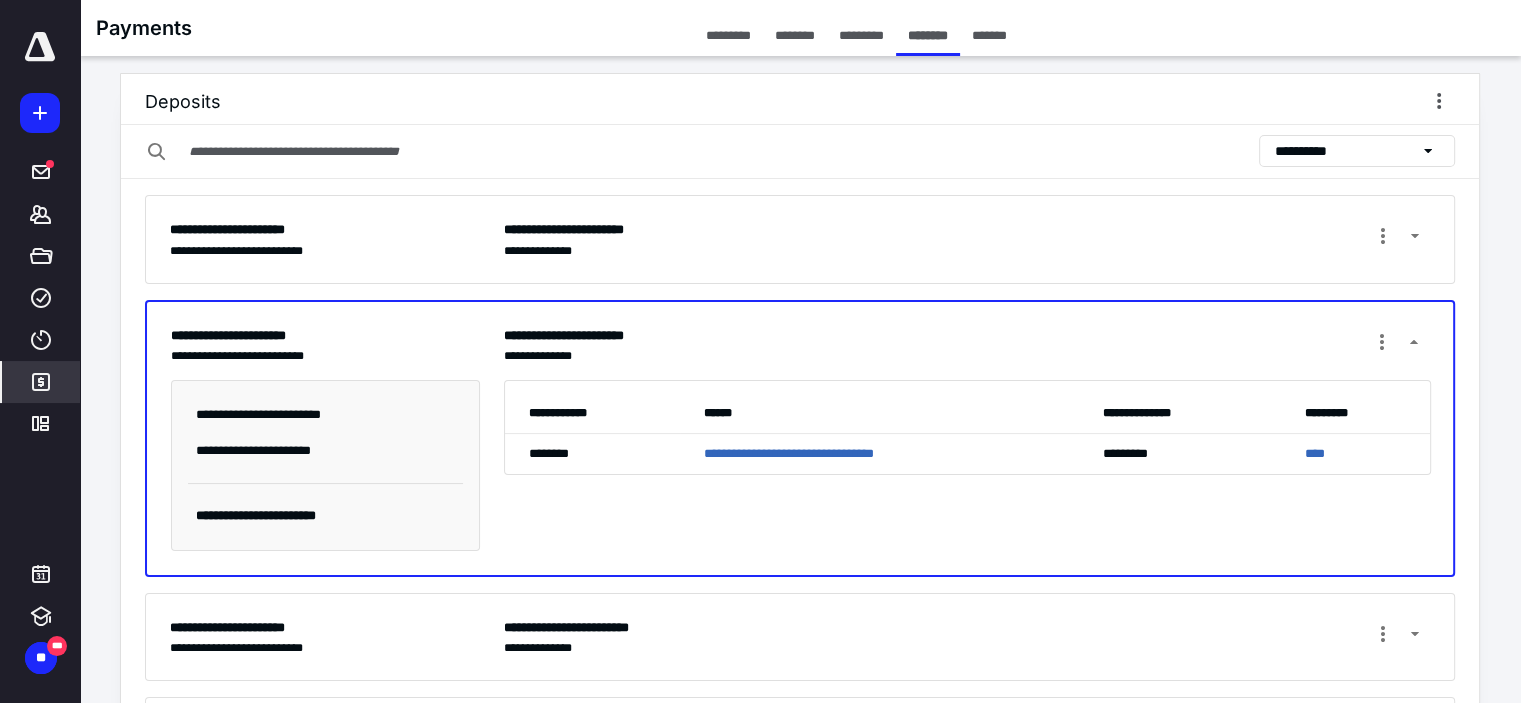 scroll, scrollTop: 0, scrollLeft: 0, axis: both 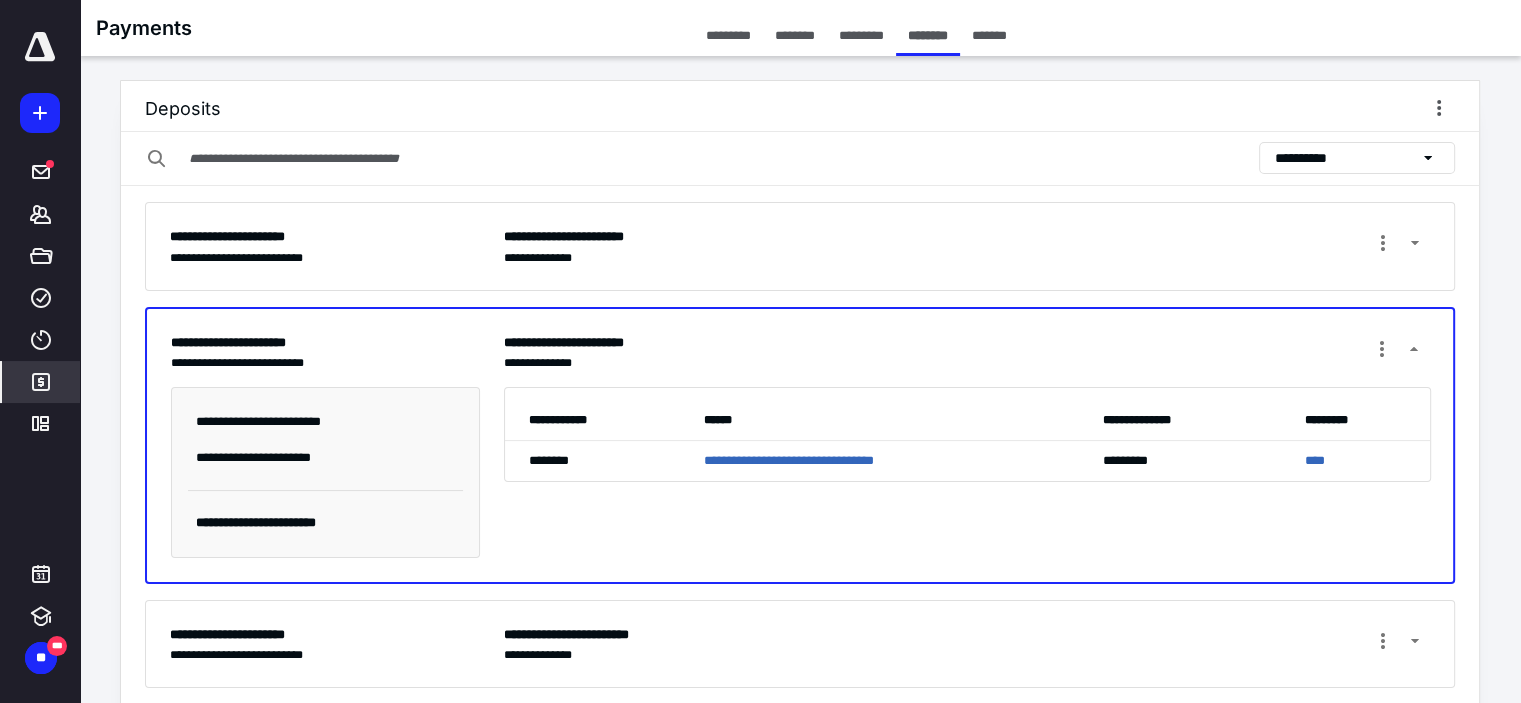click on "**********" at bounding box center (967, 246) 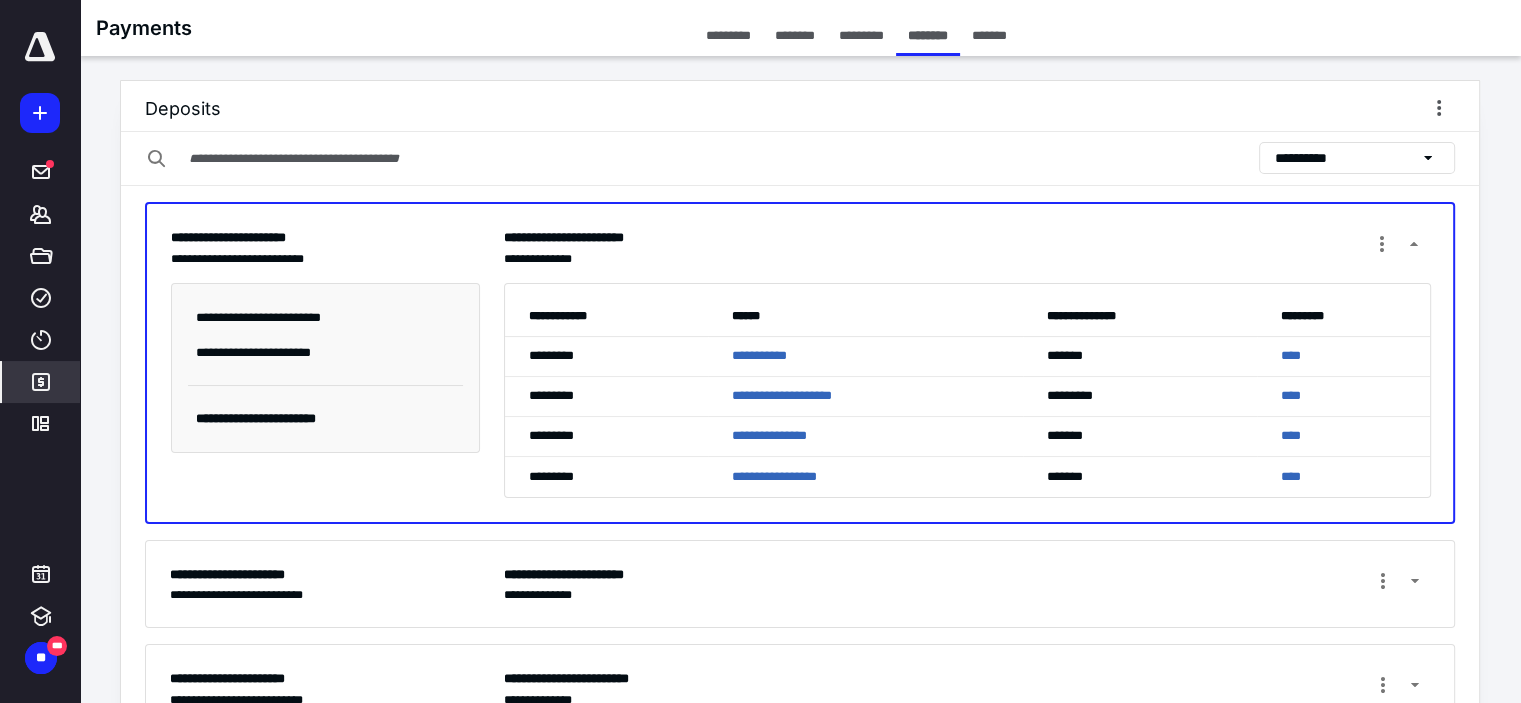 click on "**********" at bounding box center (967, 584) 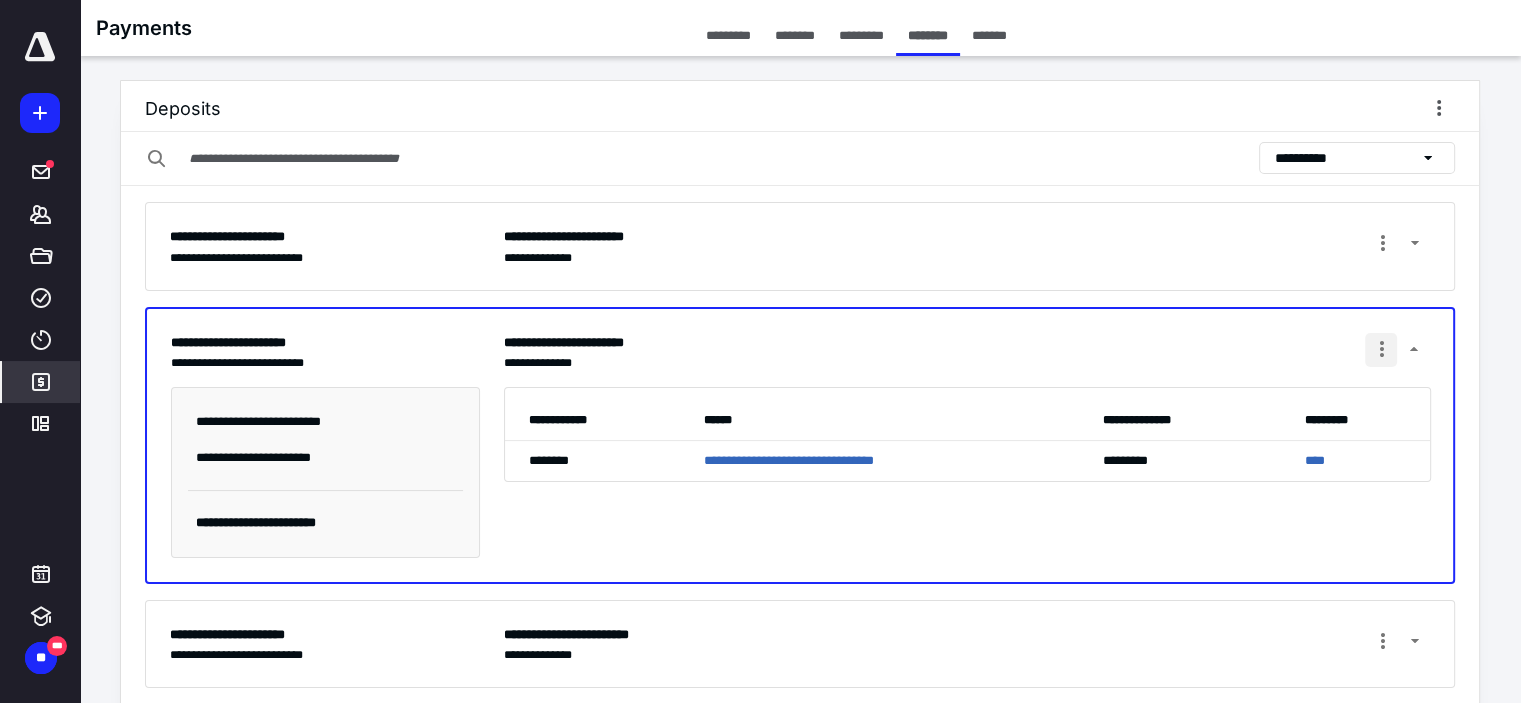click at bounding box center [1381, 350] 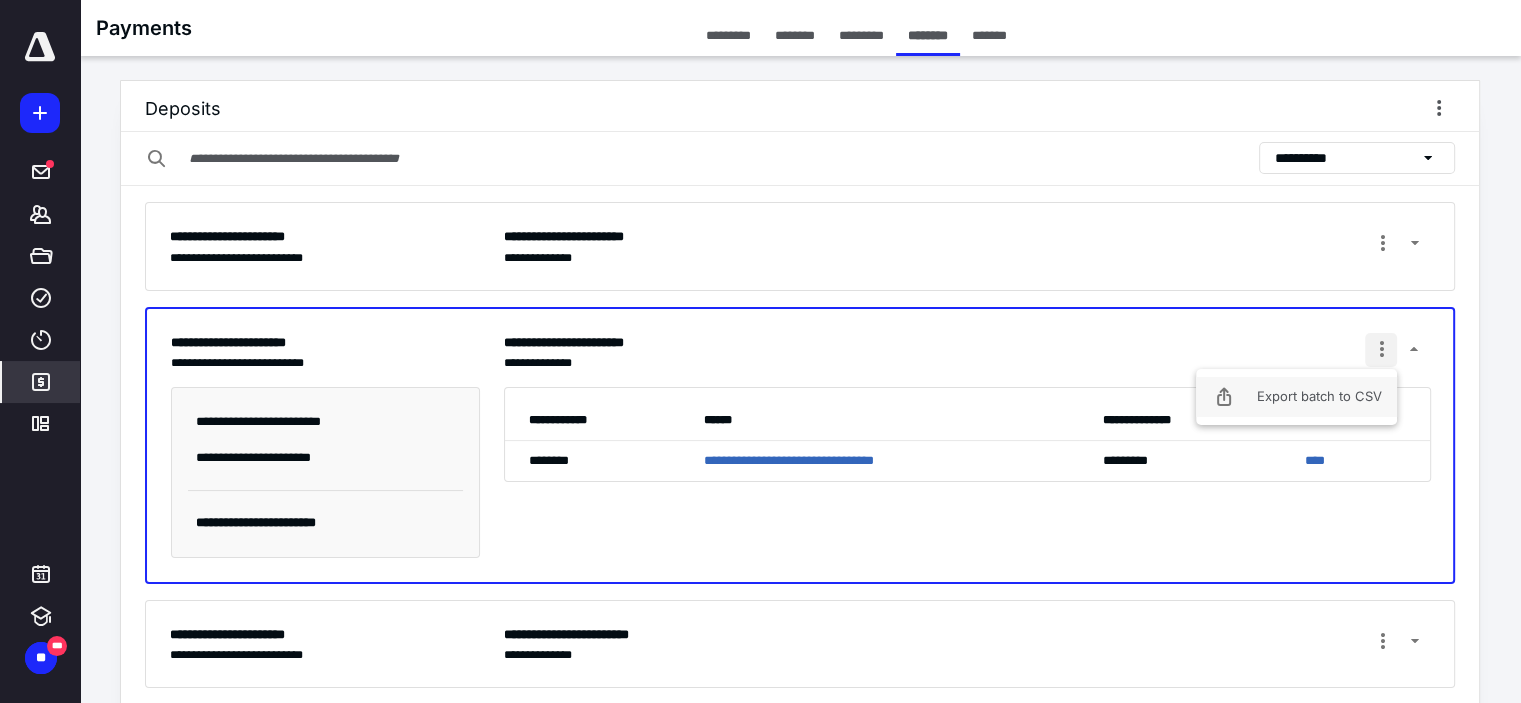 click on "Export batch to CSV" at bounding box center [1296, 397] 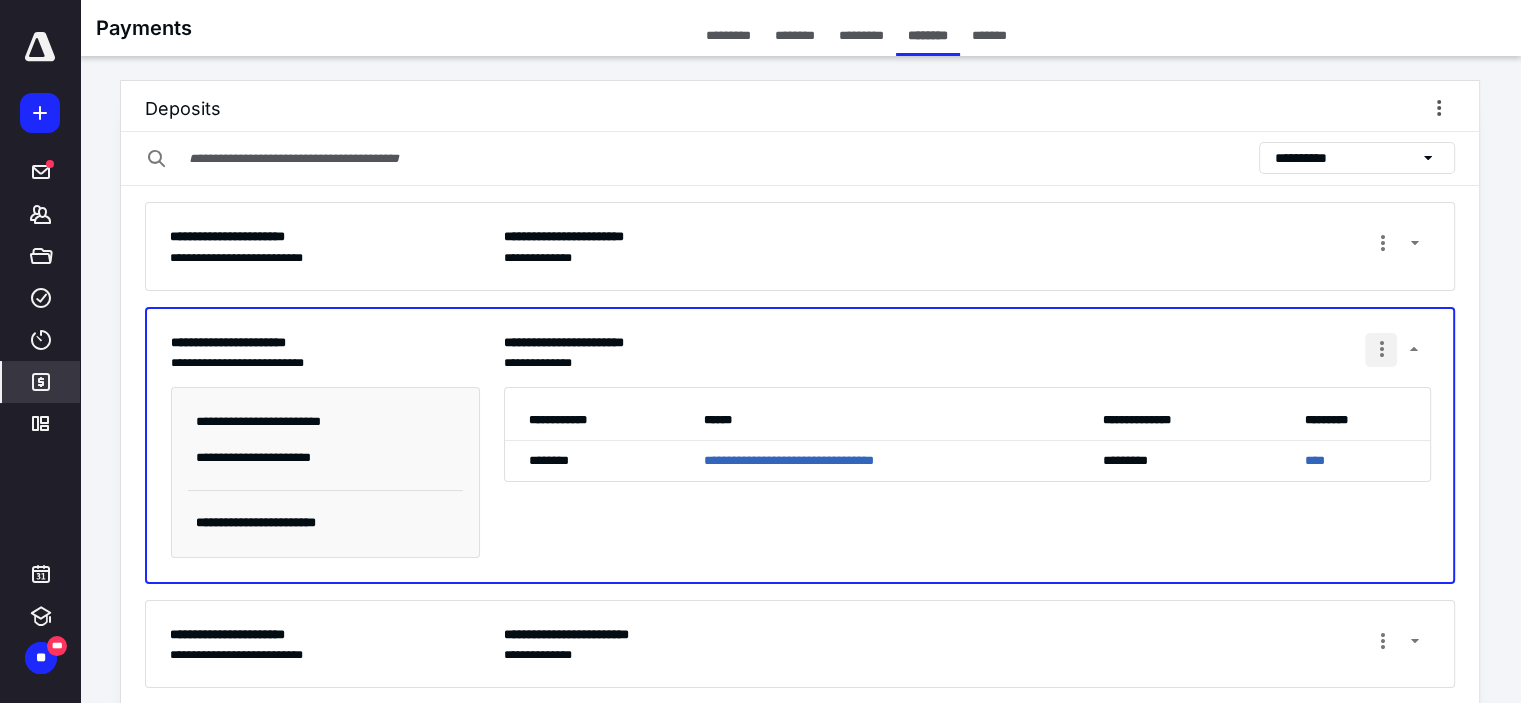 click at bounding box center [1381, 350] 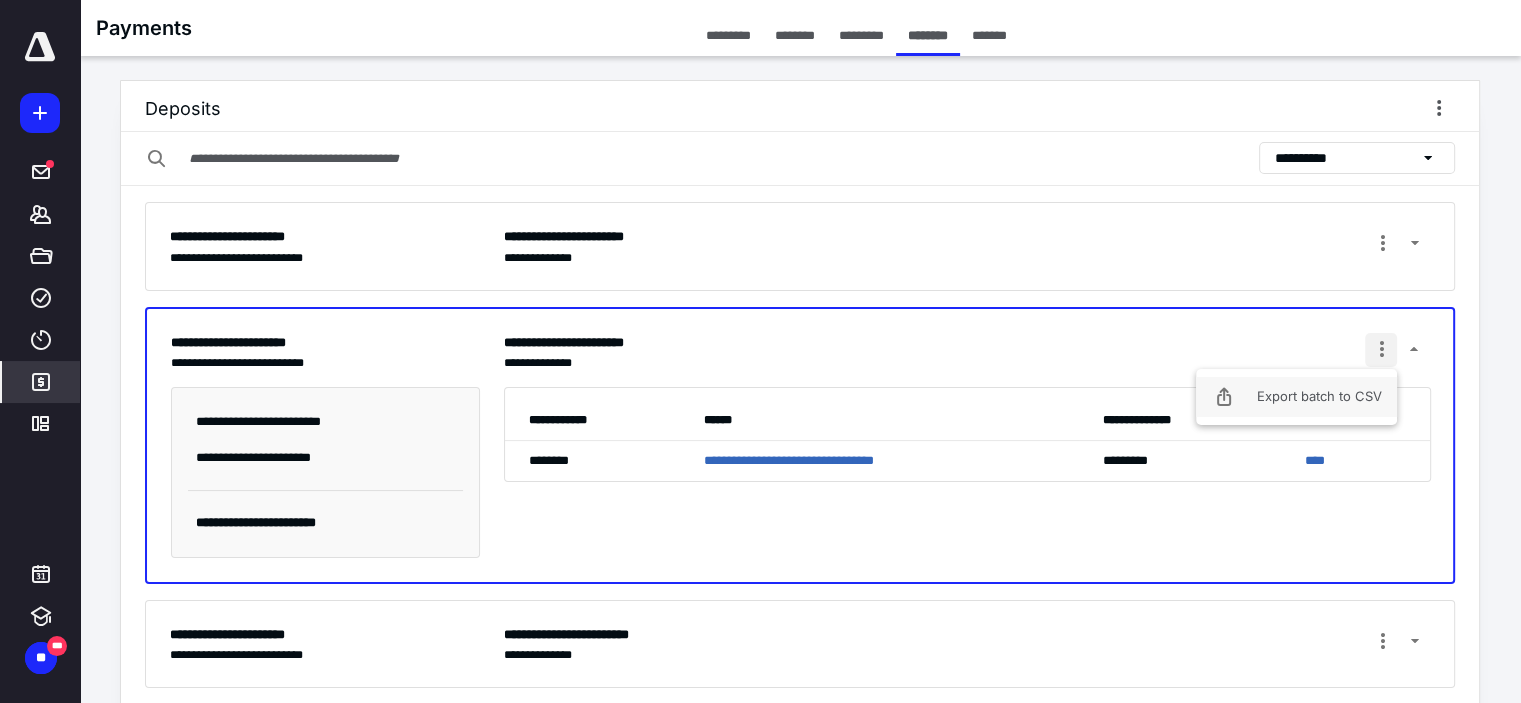 click on "Export batch to CSV" at bounding box center (1296, 397) 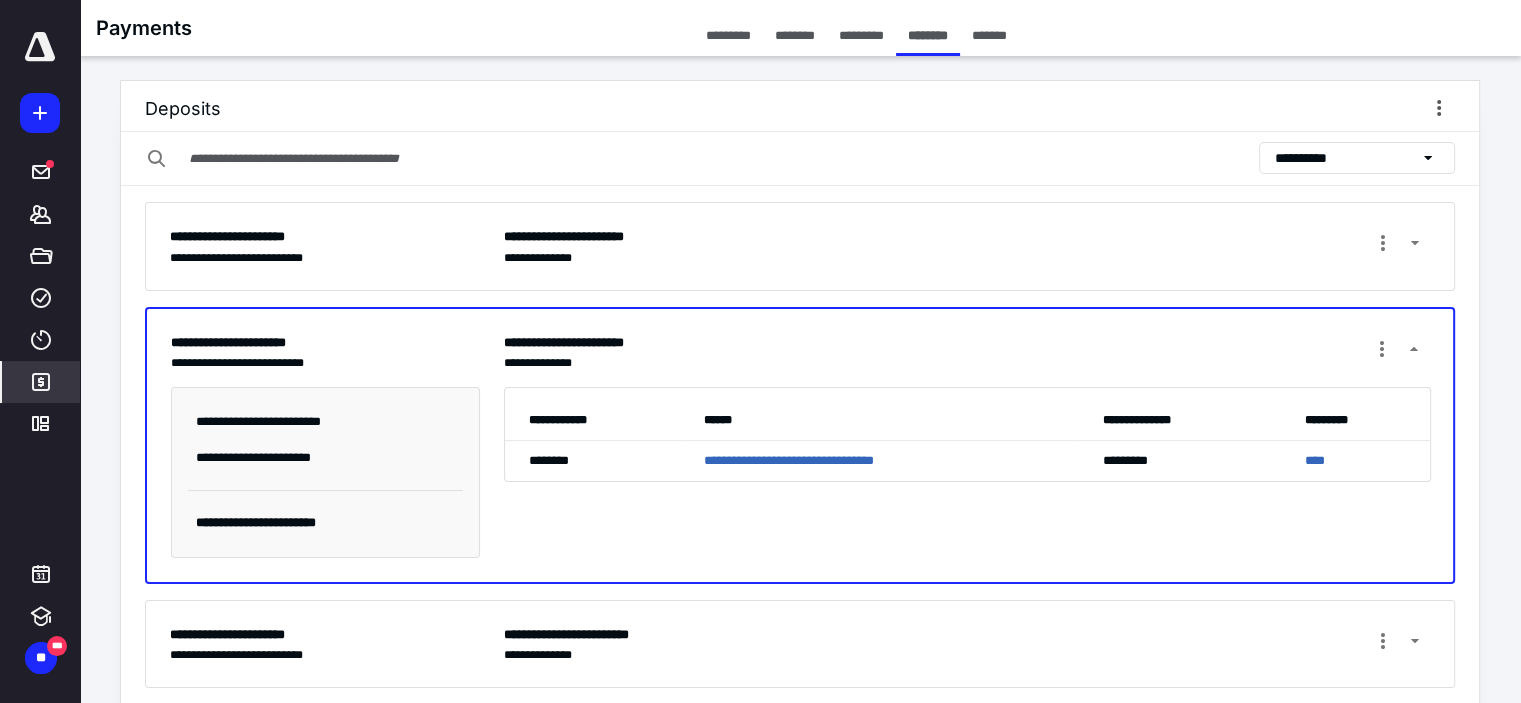 click on "**********" at bounding box center (967, 246) 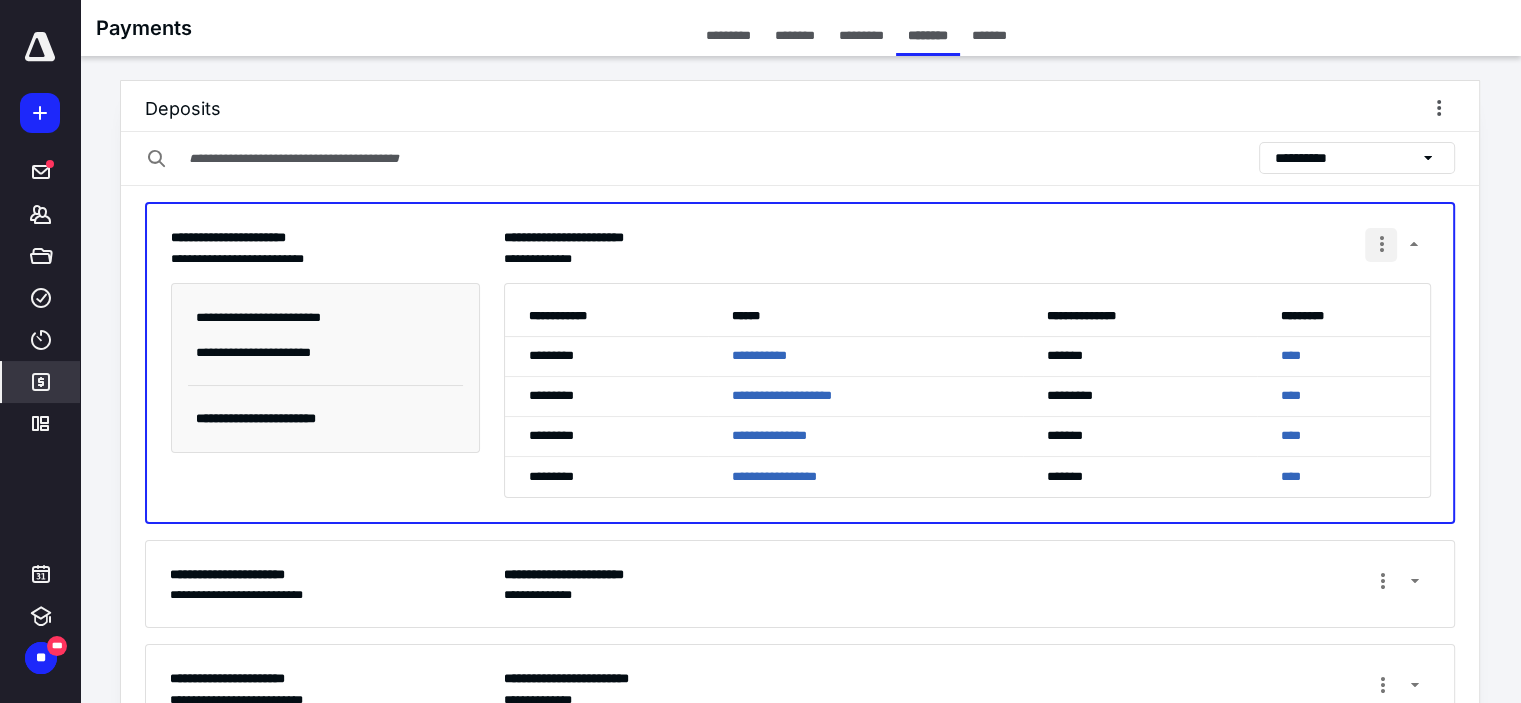 click at bounding box center [1381, 245] 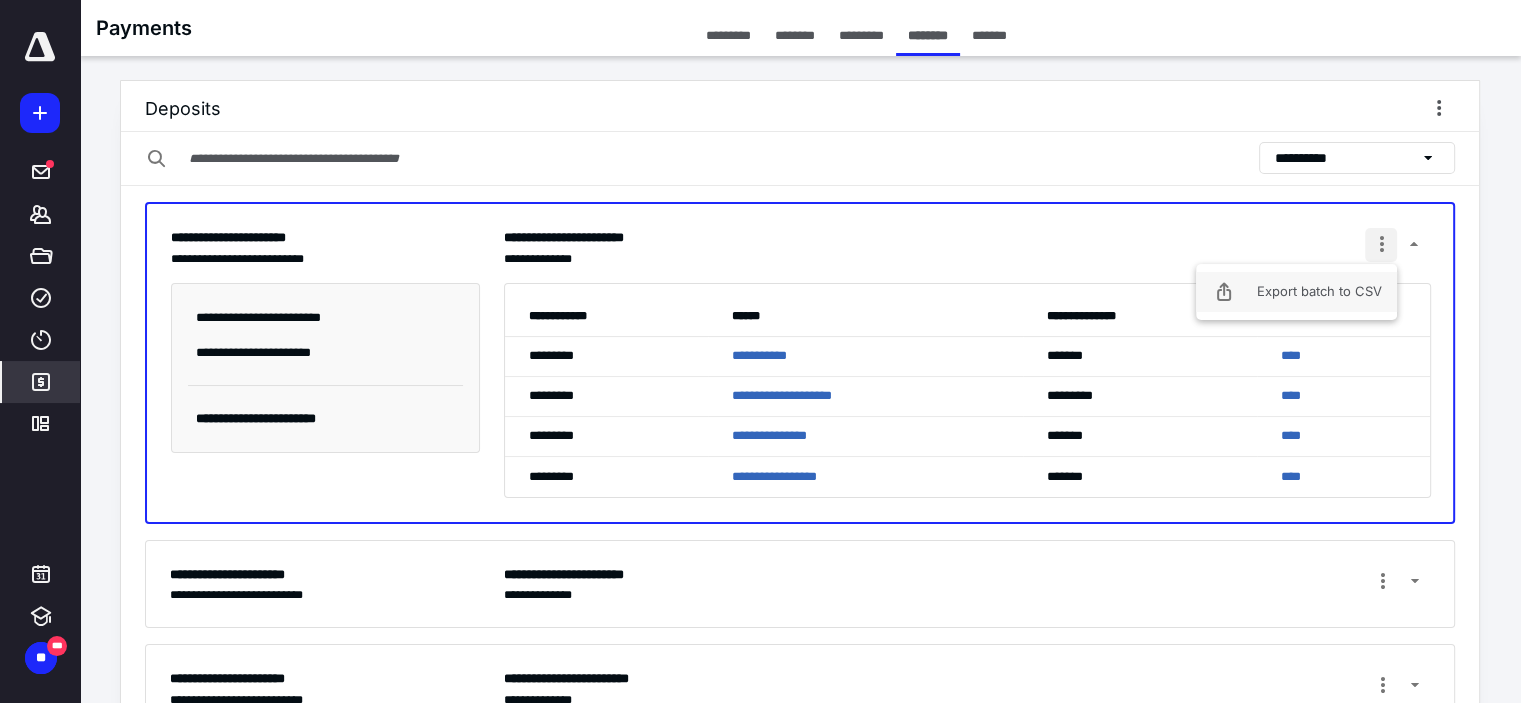 click on "Export batch to CSV" at bounding box center (1296, 292) 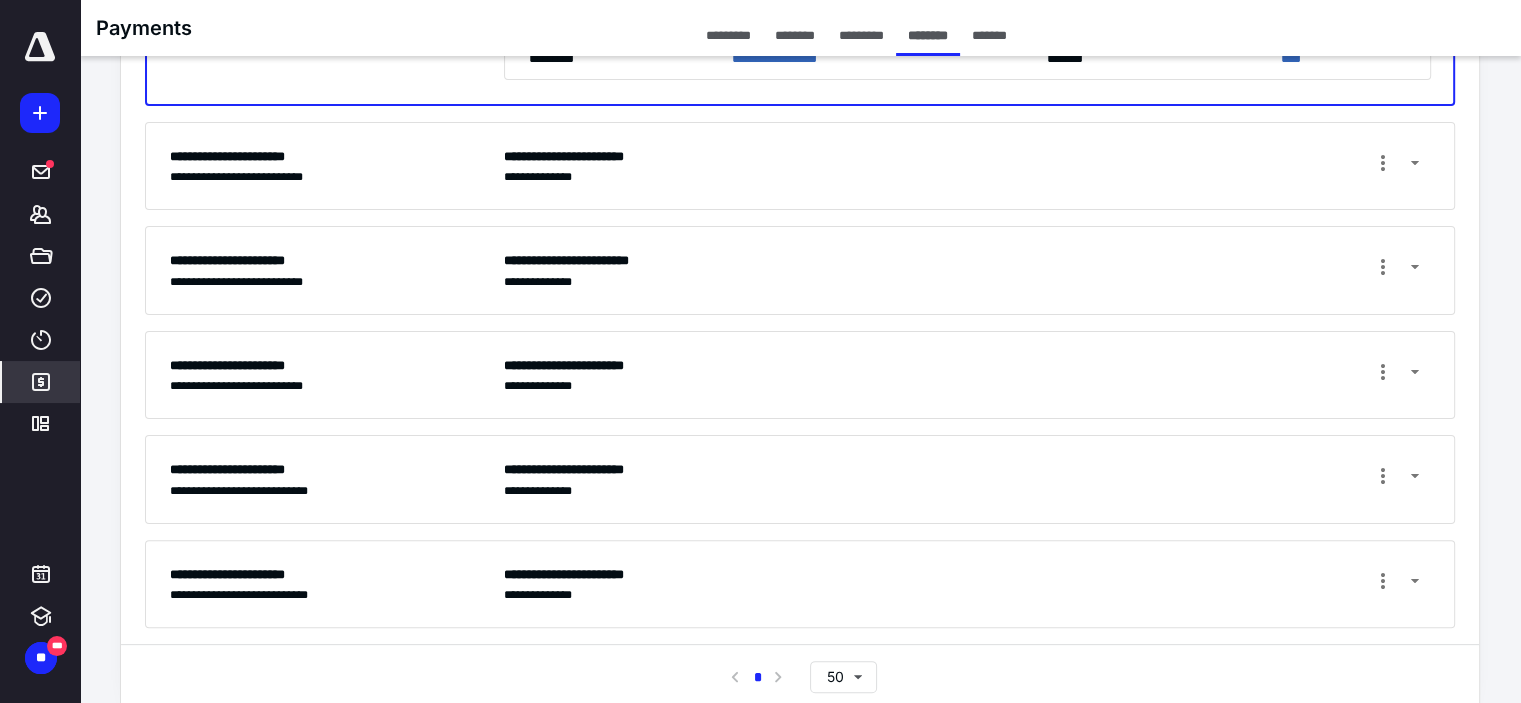 scroll, scrollTop: 465, scrollLeft: 0, axis: vertical 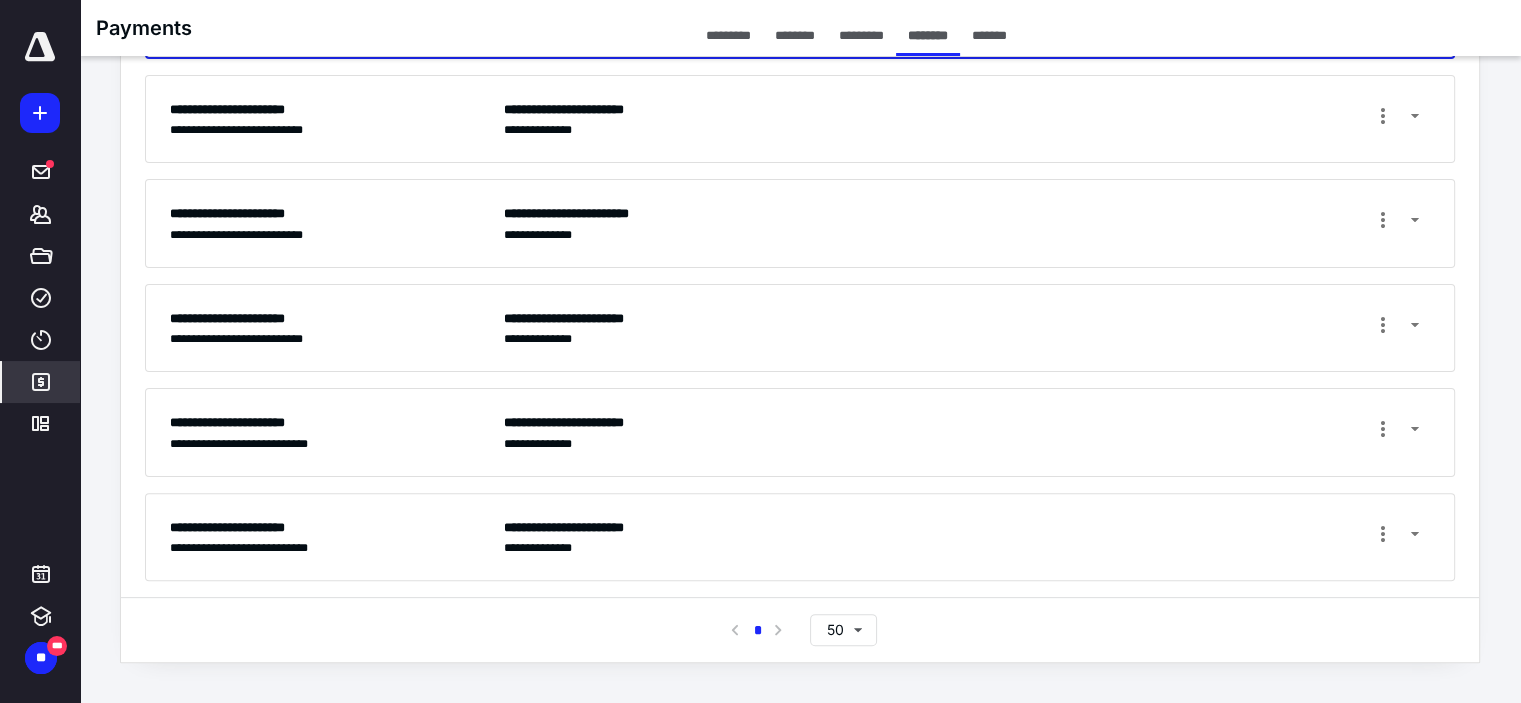 click on "**********" at bounding box center [967, 537] 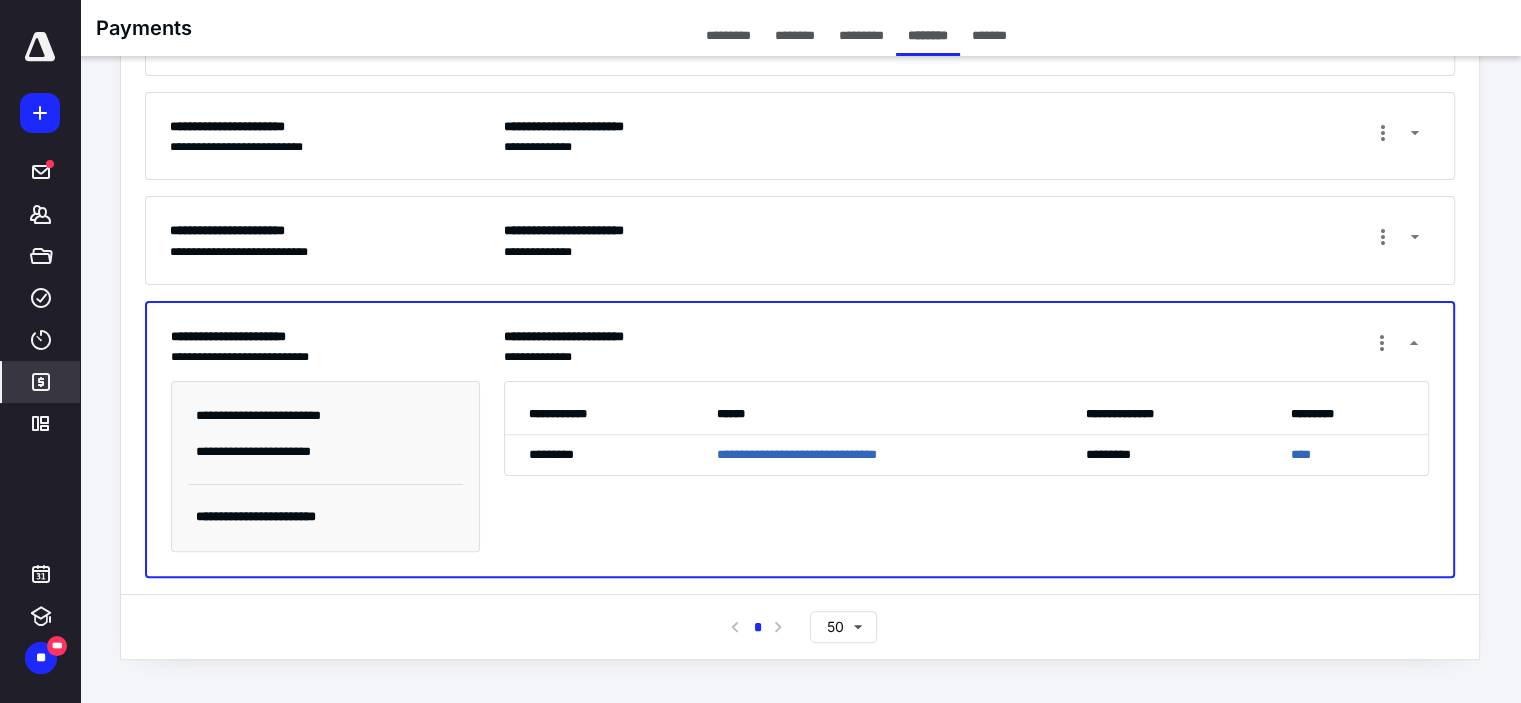 scroll, scrollTop: 420, scrollLeft: 0, axis: vertical 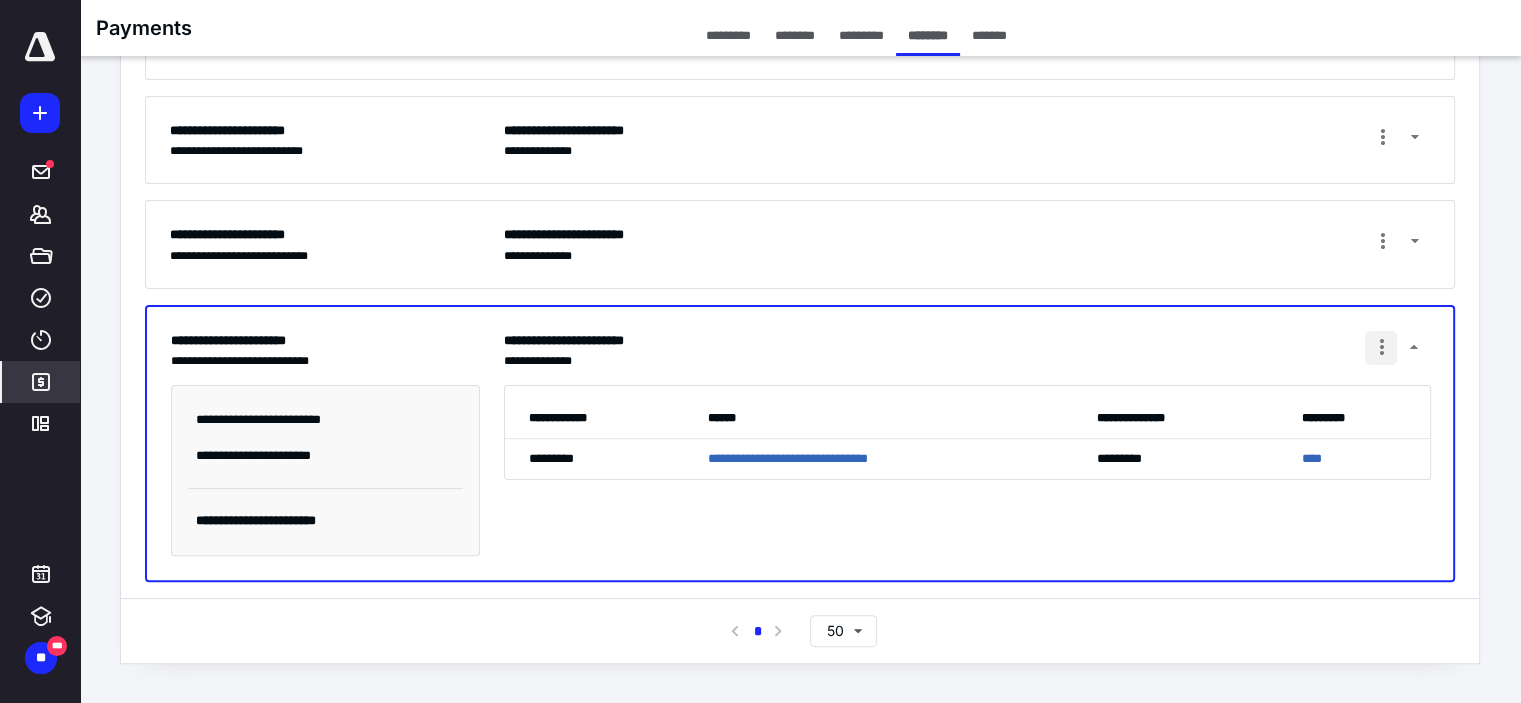 click at bounding box center (1381, 348) 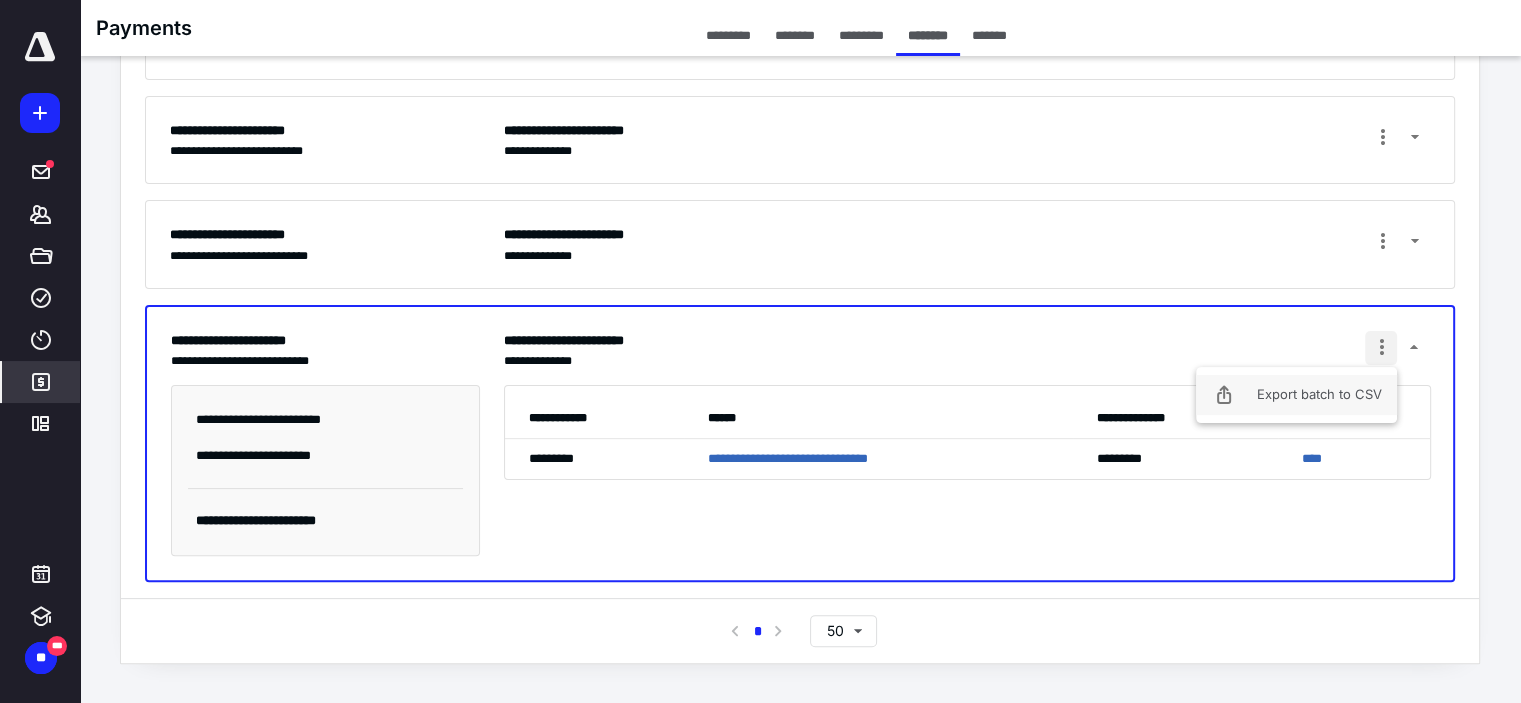 click on "Export batch to CSV" at bounding box center (1296, 395) 